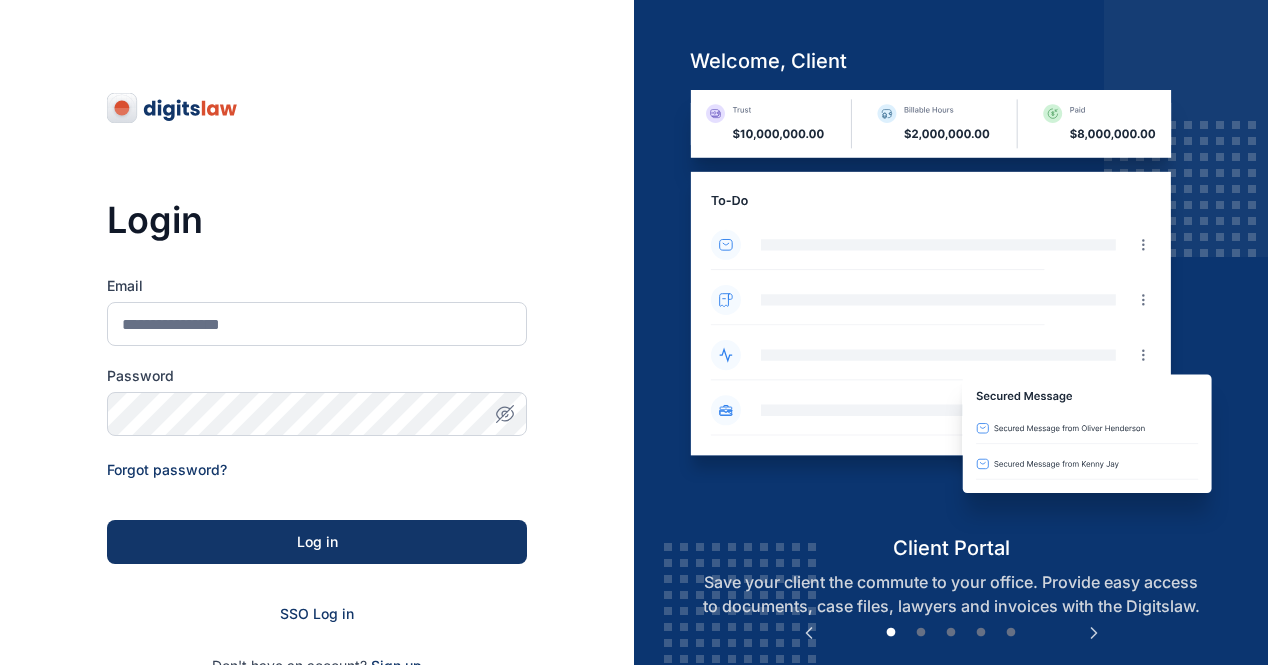 scroll, scrollTop: 0, scrollLeft: 0, axis: both 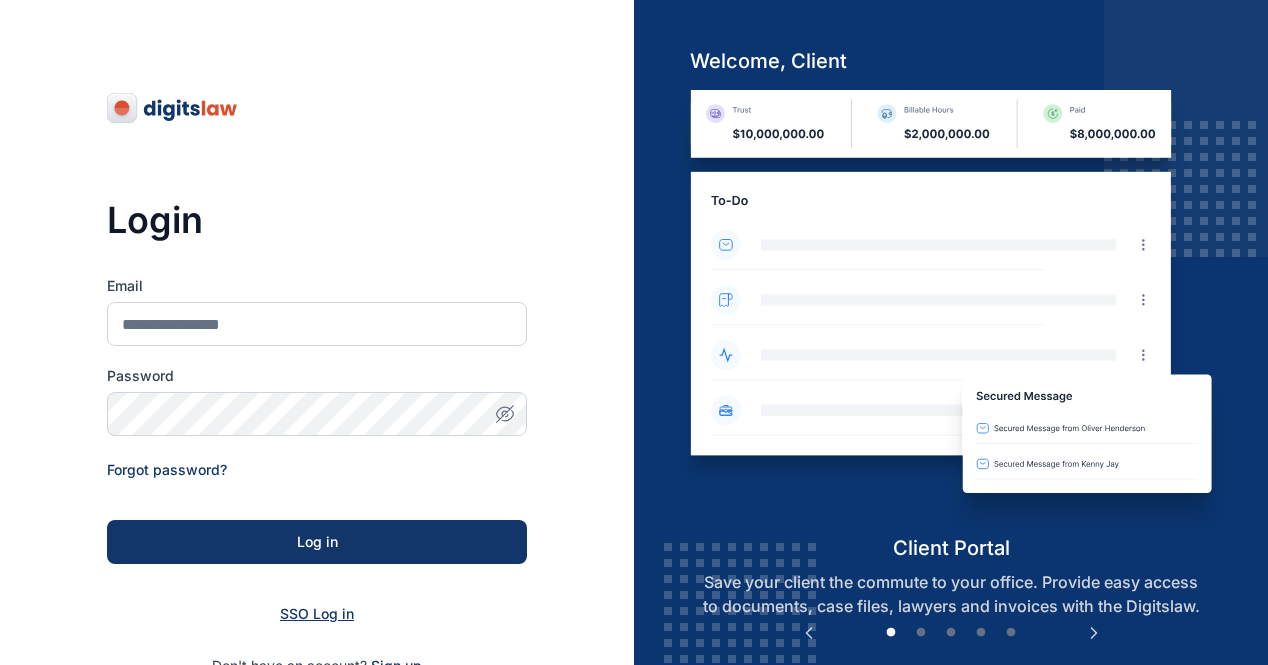 click on "SSO Log in" at bounding box center (317, 613) 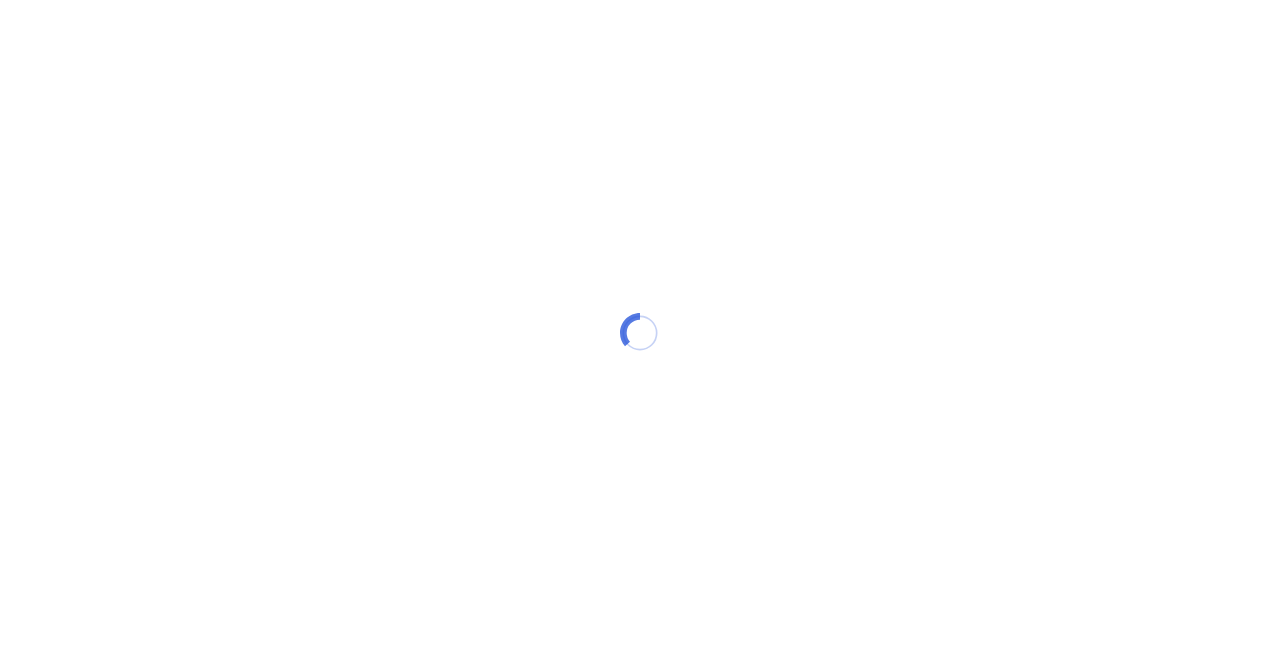 scroll, scrollTop: 0, scrollLeft: 0, axis: both 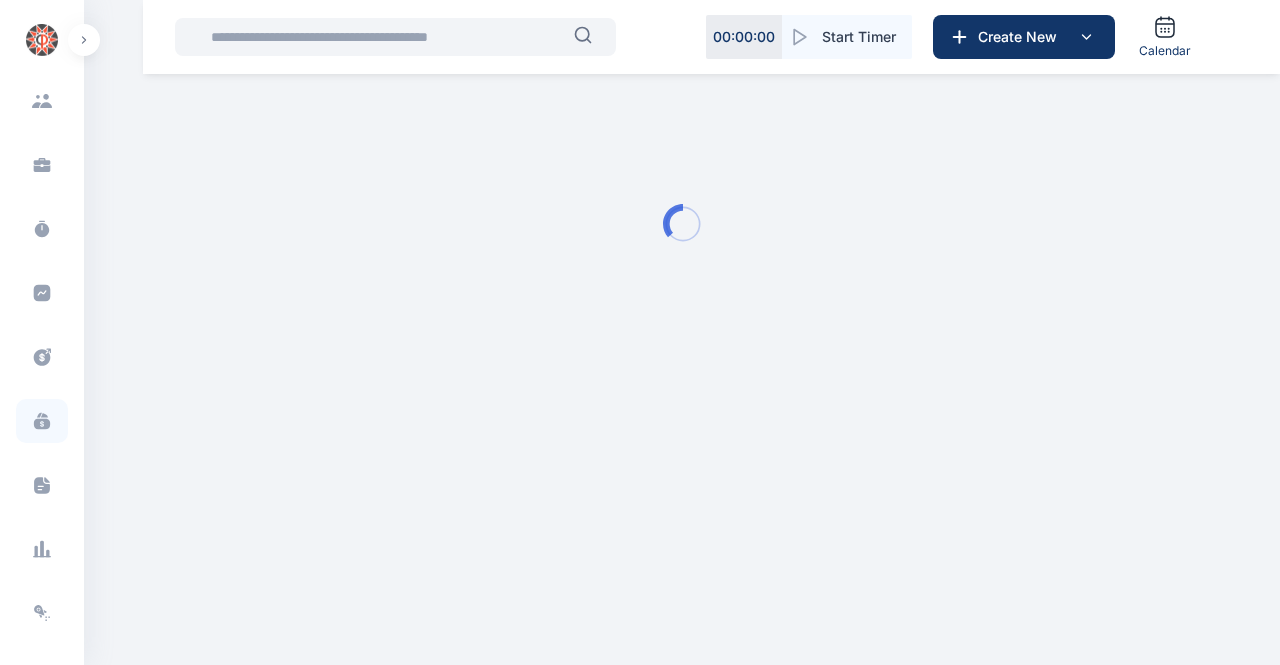 click 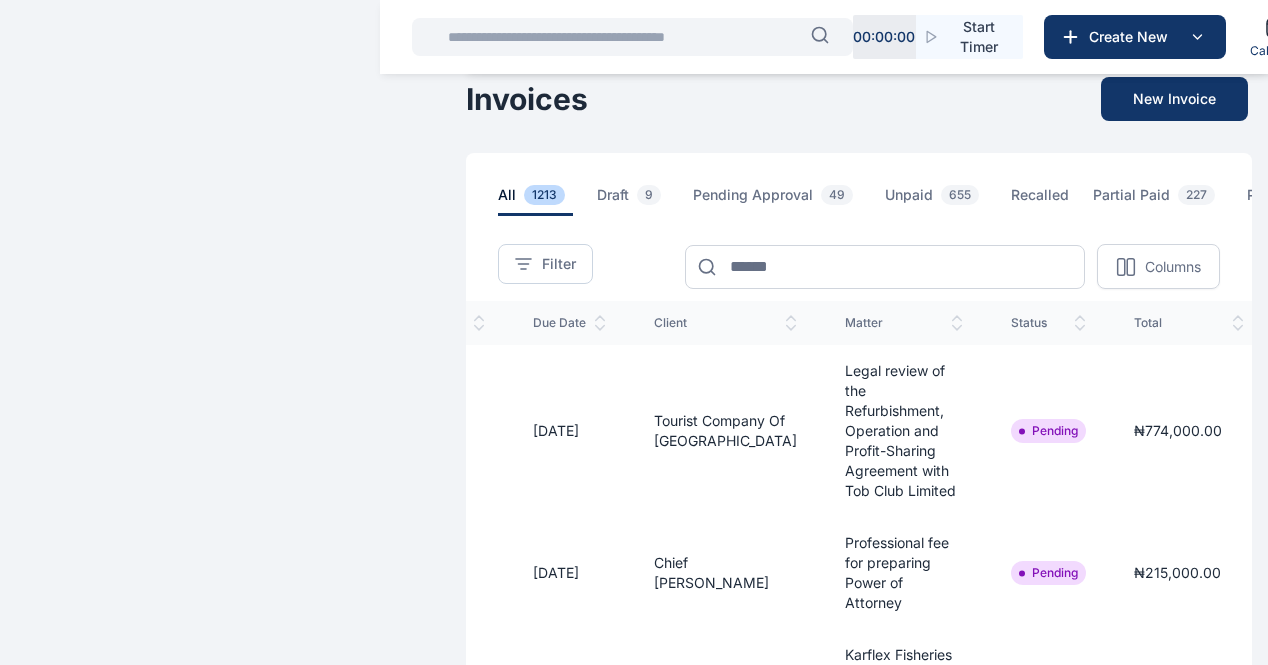 scroll, scrollTop: 0, scrollLeft: 238, axis: horizontal 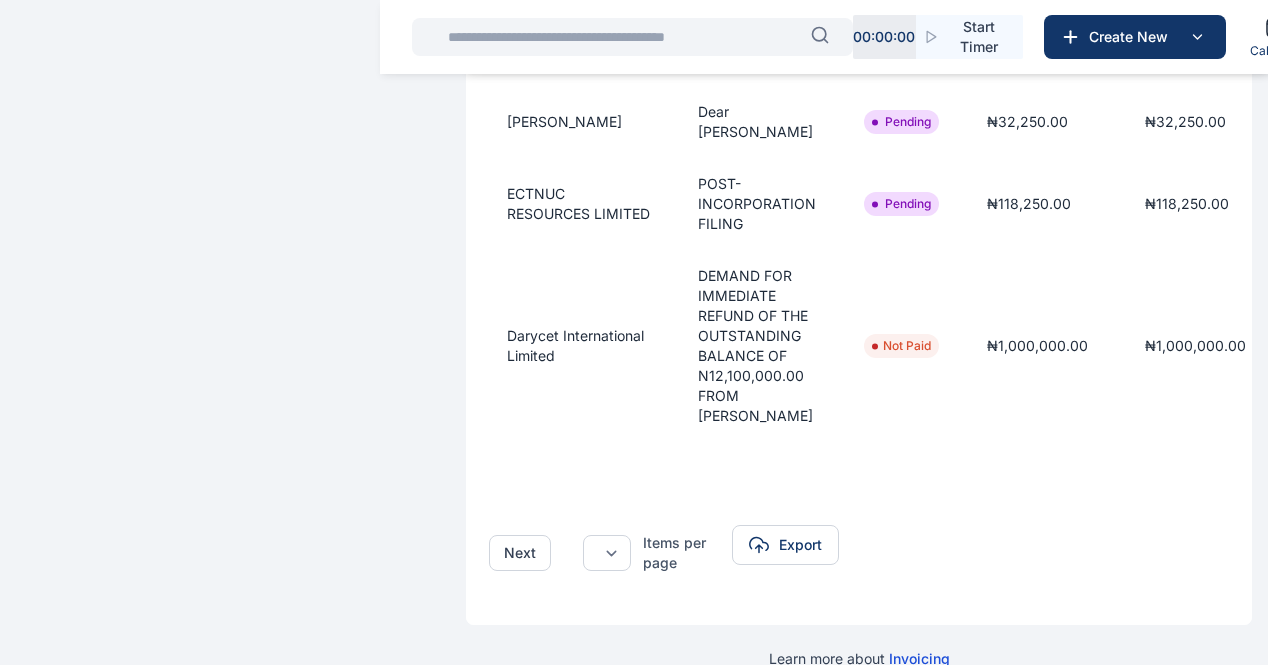 click 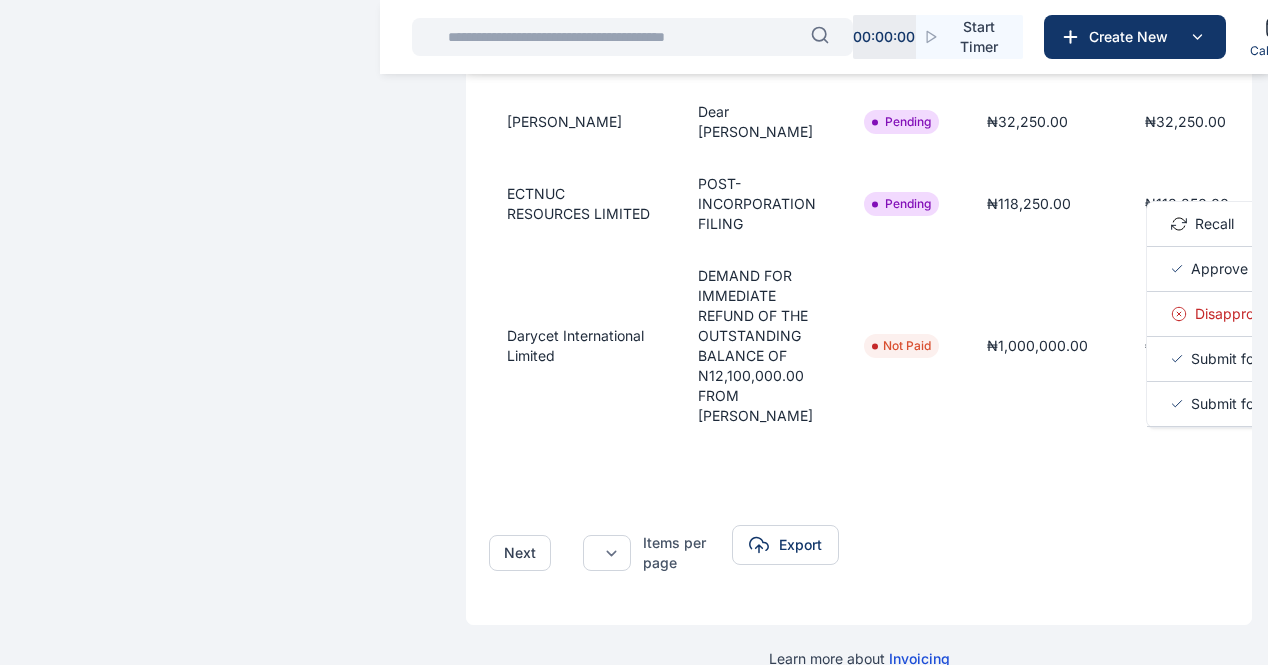 click on "Approve" at bounding box center [1219, 269] 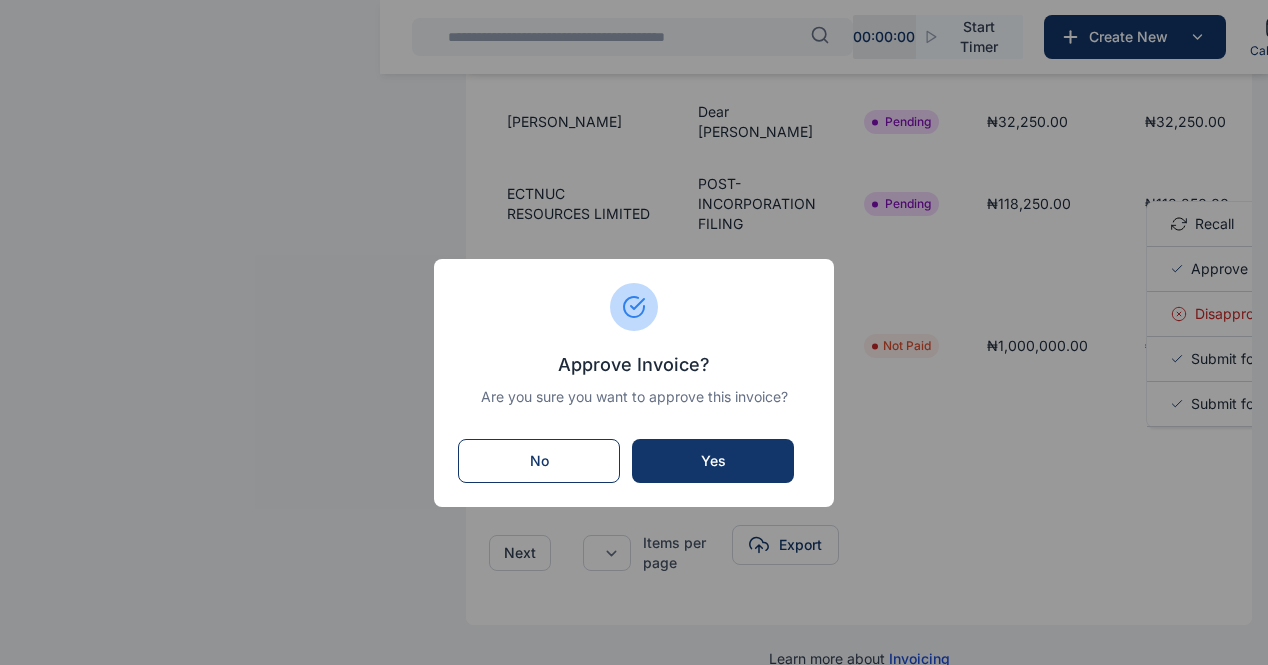 click on "Yes" at bounding box center [713, 461] 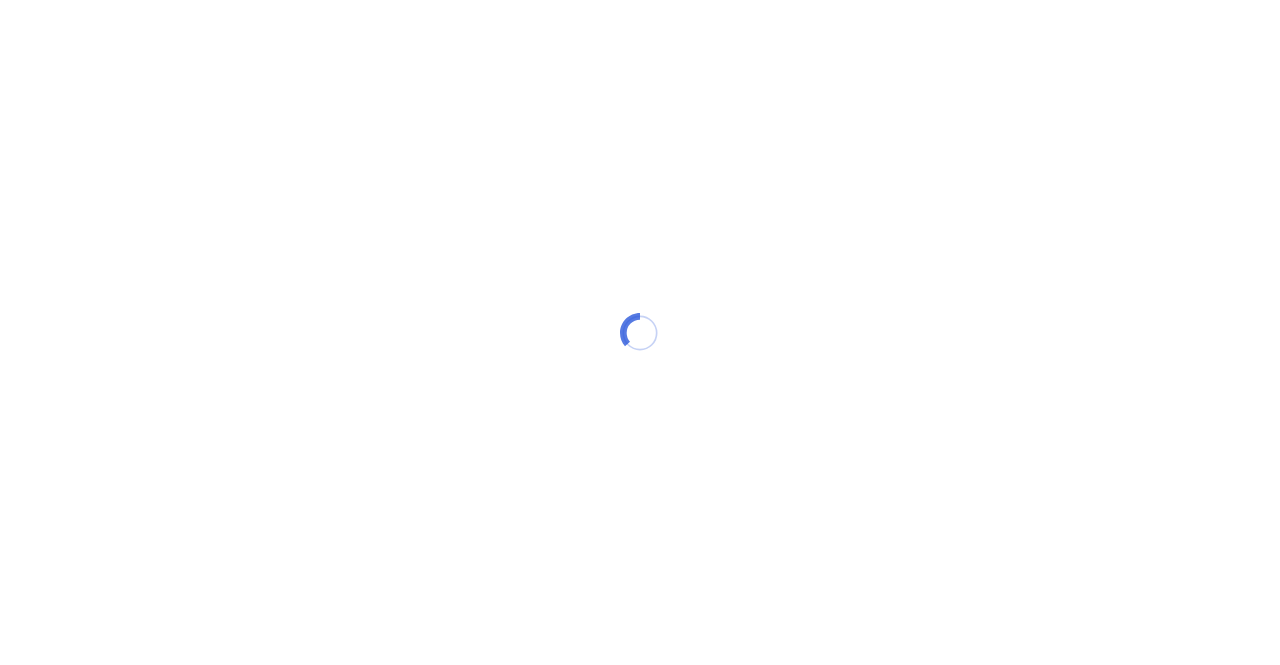 scroll, scrollTop: 0, scrollLeft: 0, axis: both 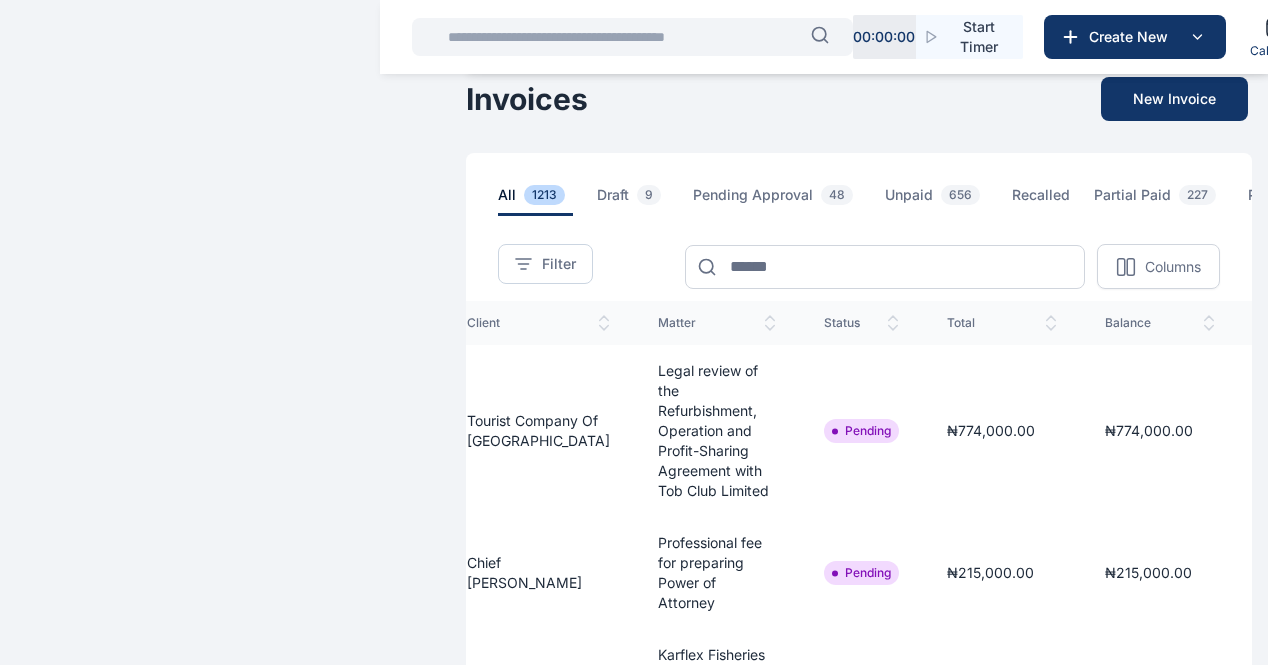 click 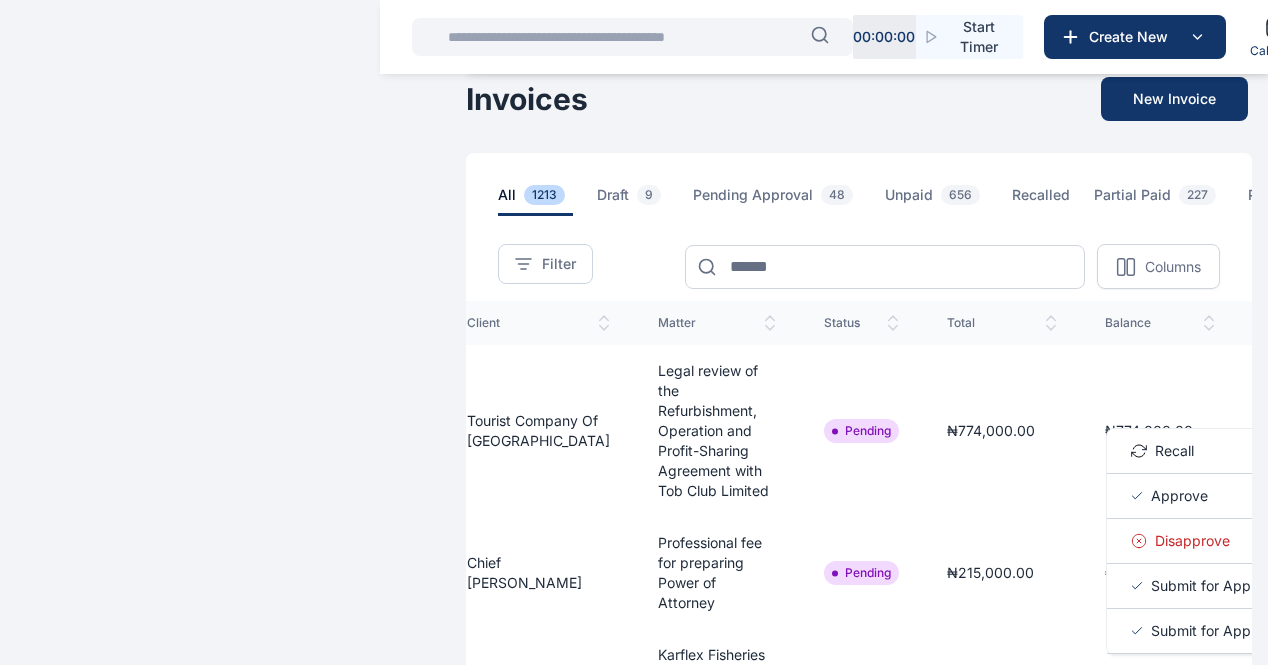 click on "Approve" at bounding box center (1179, 496) 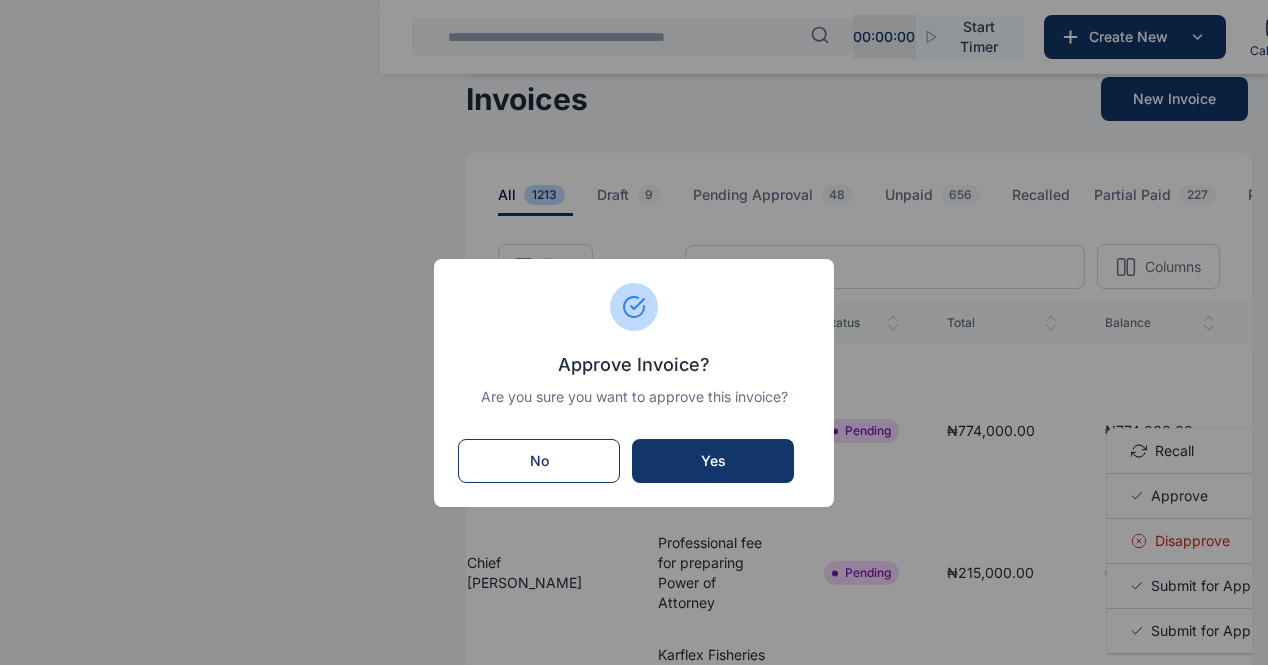 click on "Yes" at bounding box center (713, 461) 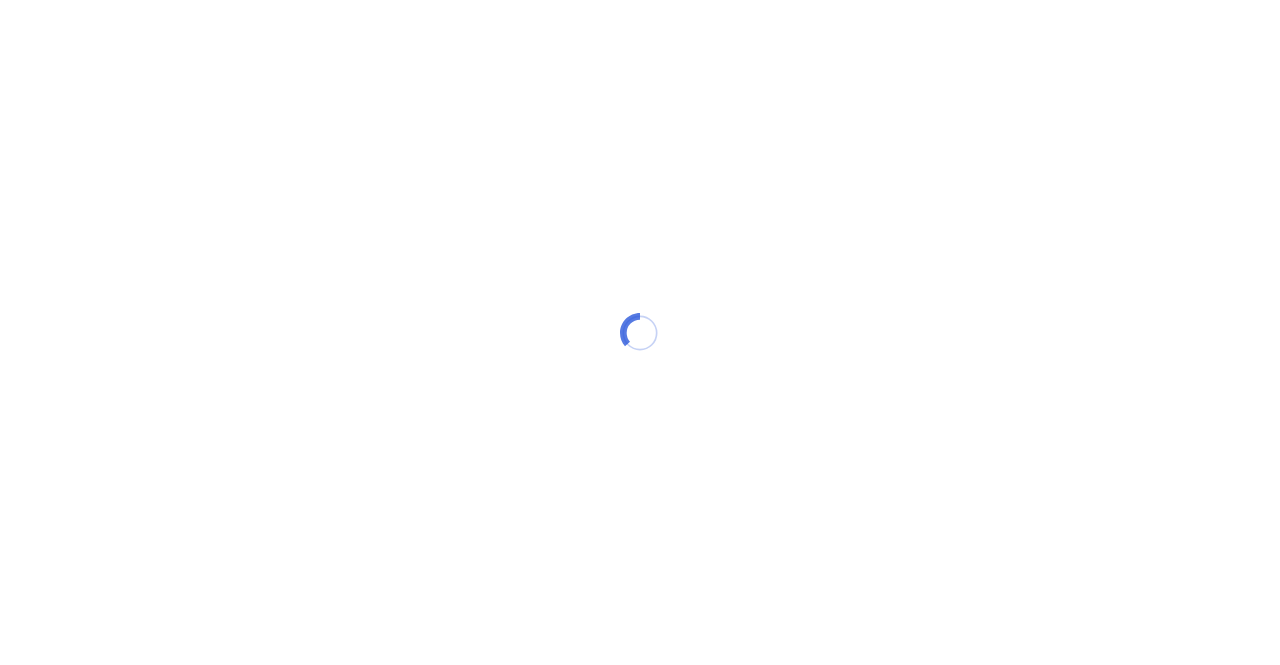 scroll, scrollTop: 0, scrollLeft: 0, axis: both 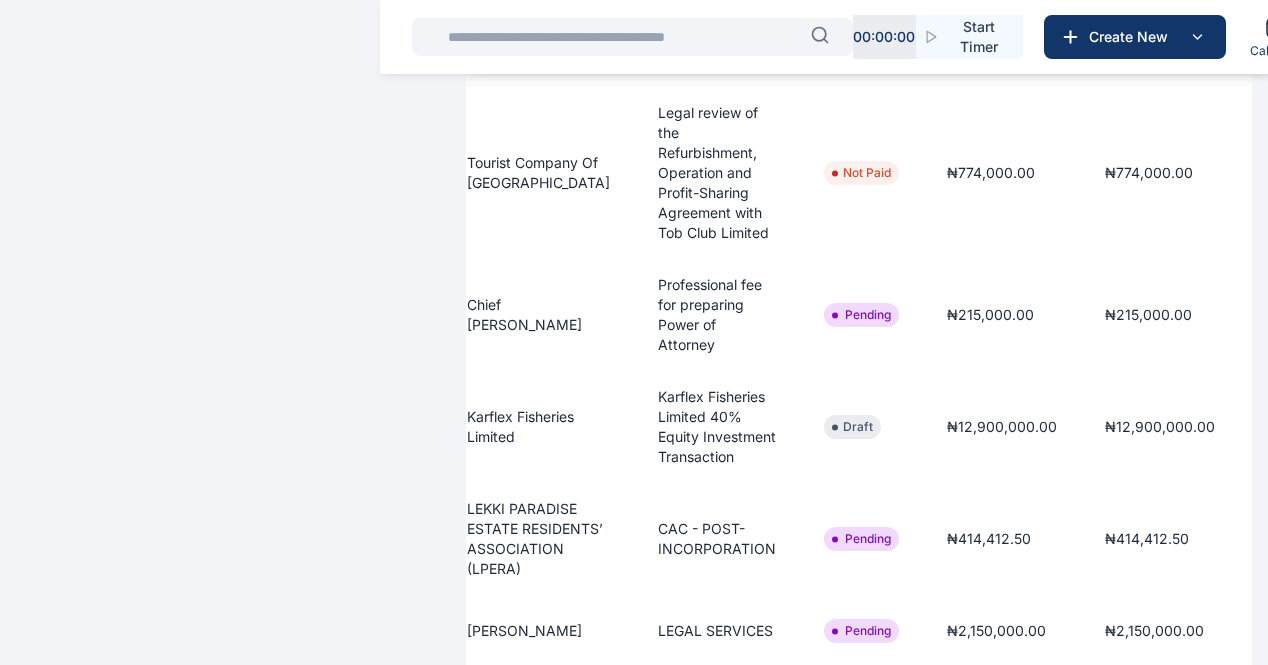 click 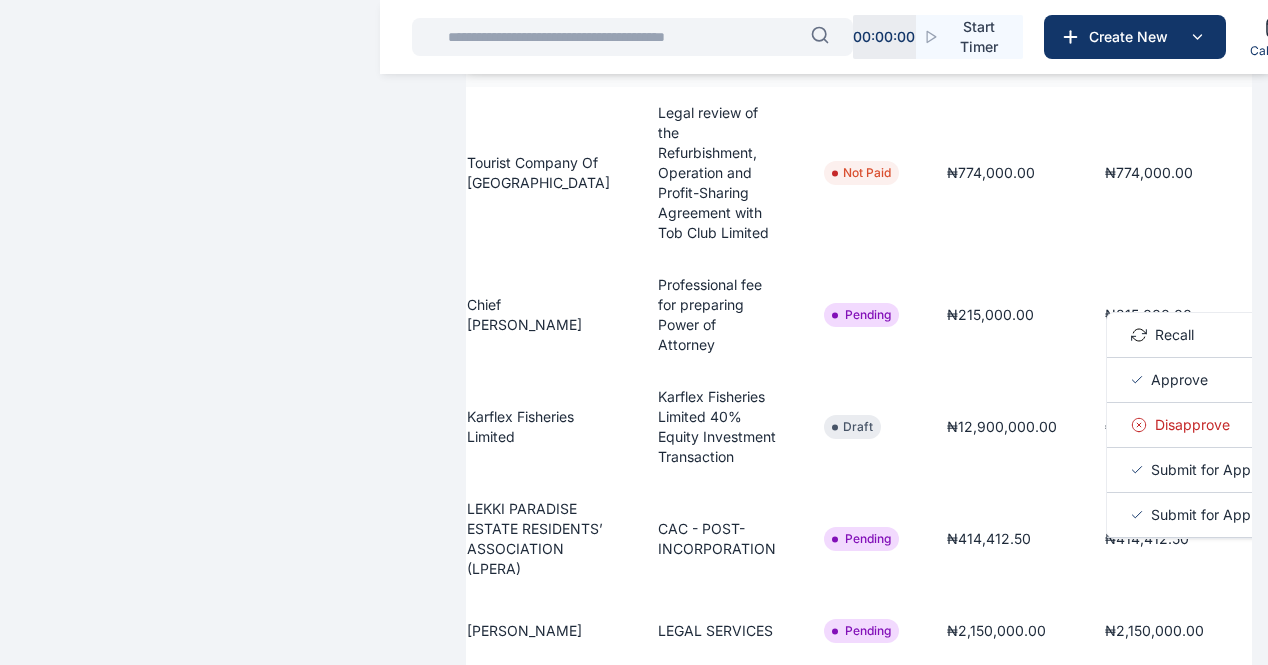 click at bounding box center (1291, 173) 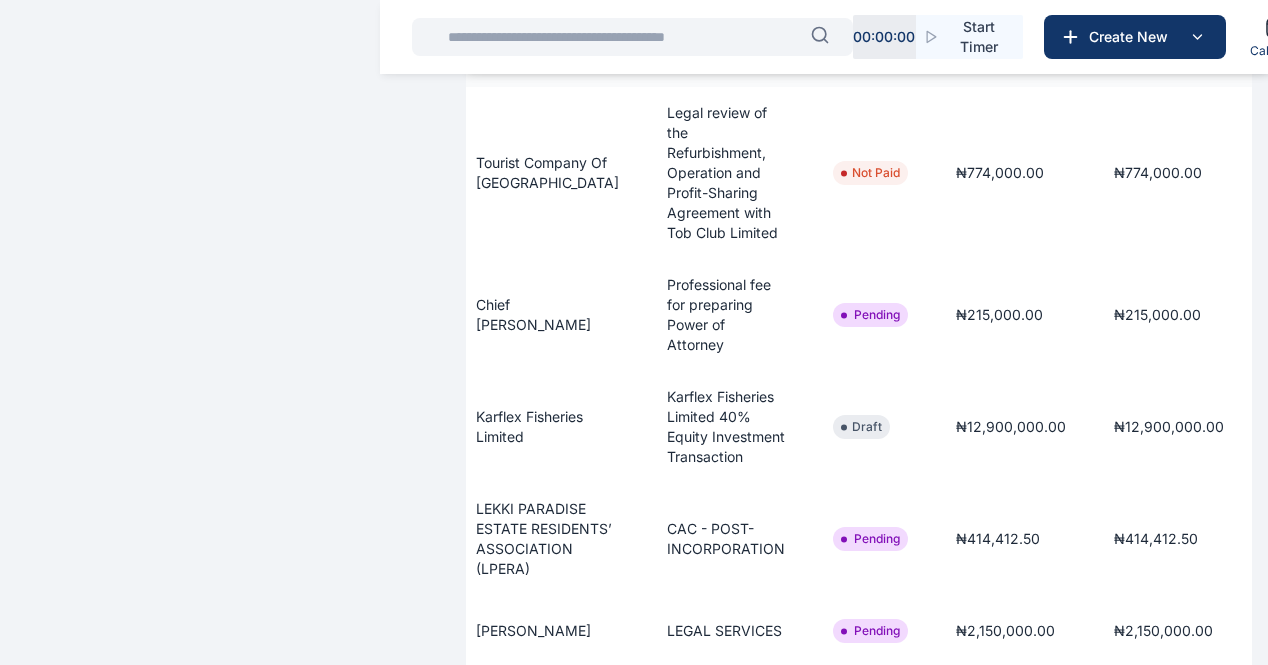 scroll, scrollTop: 0, scrollLeft: 421, axis: horizontal 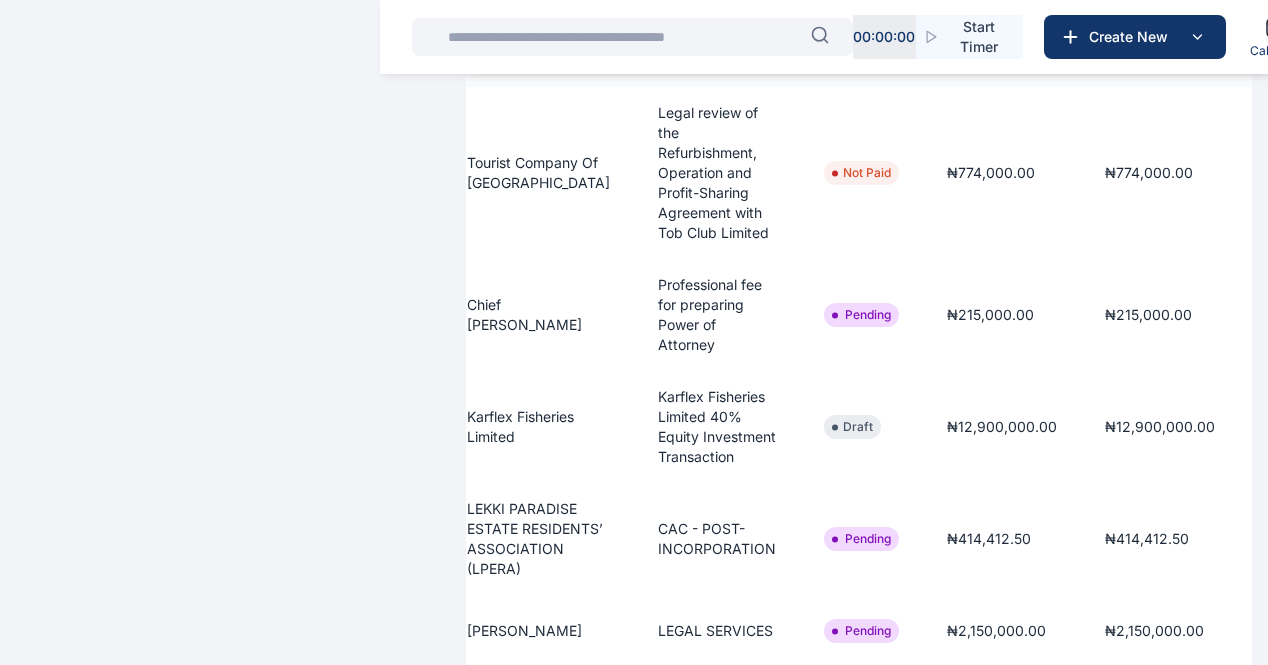 click 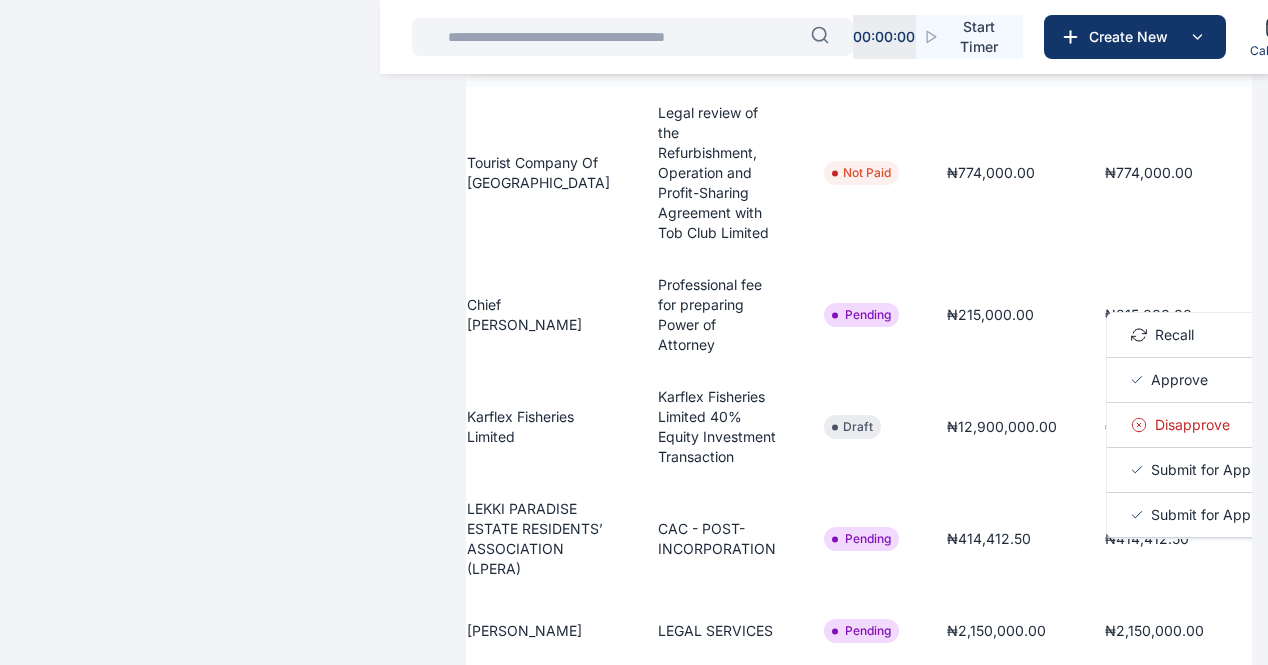 click on "Approve" at bounding box center (1179, 380) 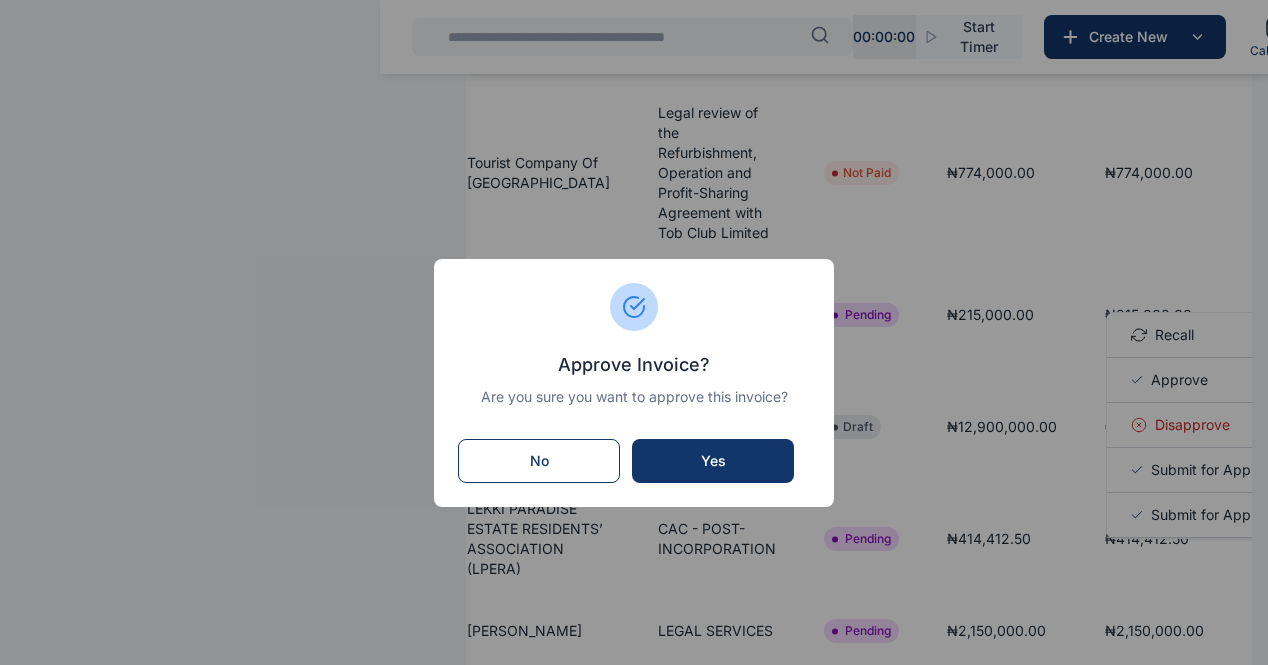 click on "Yes" at bounding box center (713, 461) 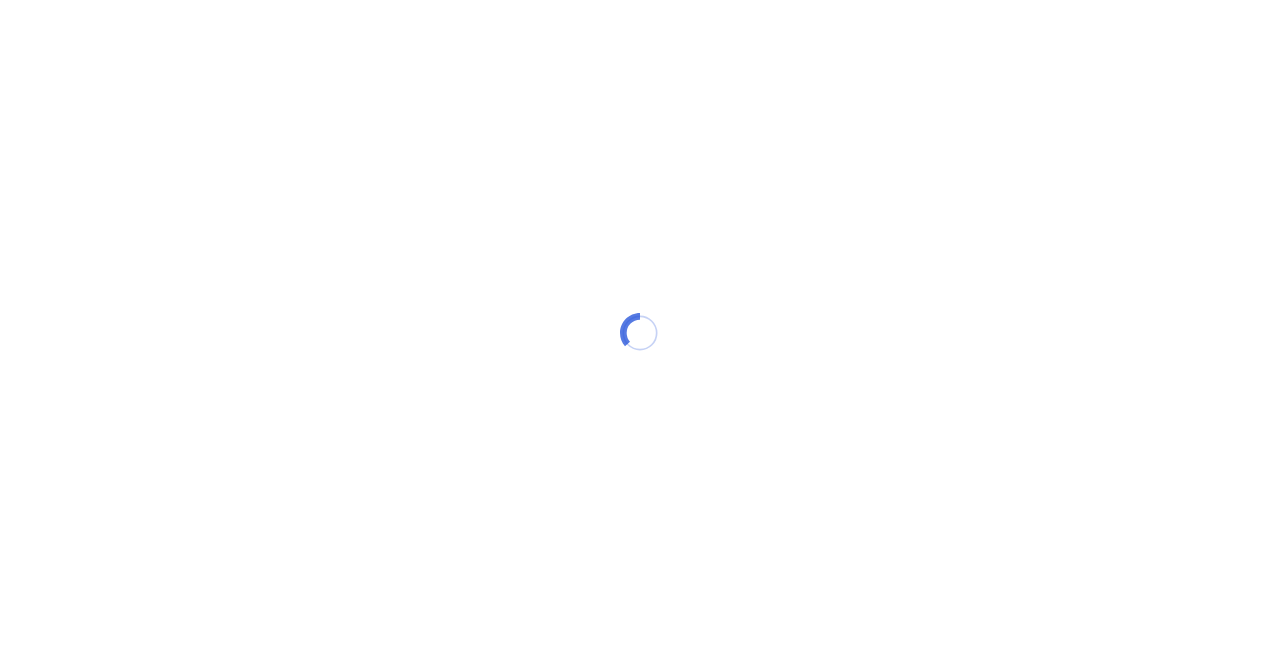 scroll, scrollTop: 0, scrollLeft: 0, axis: both 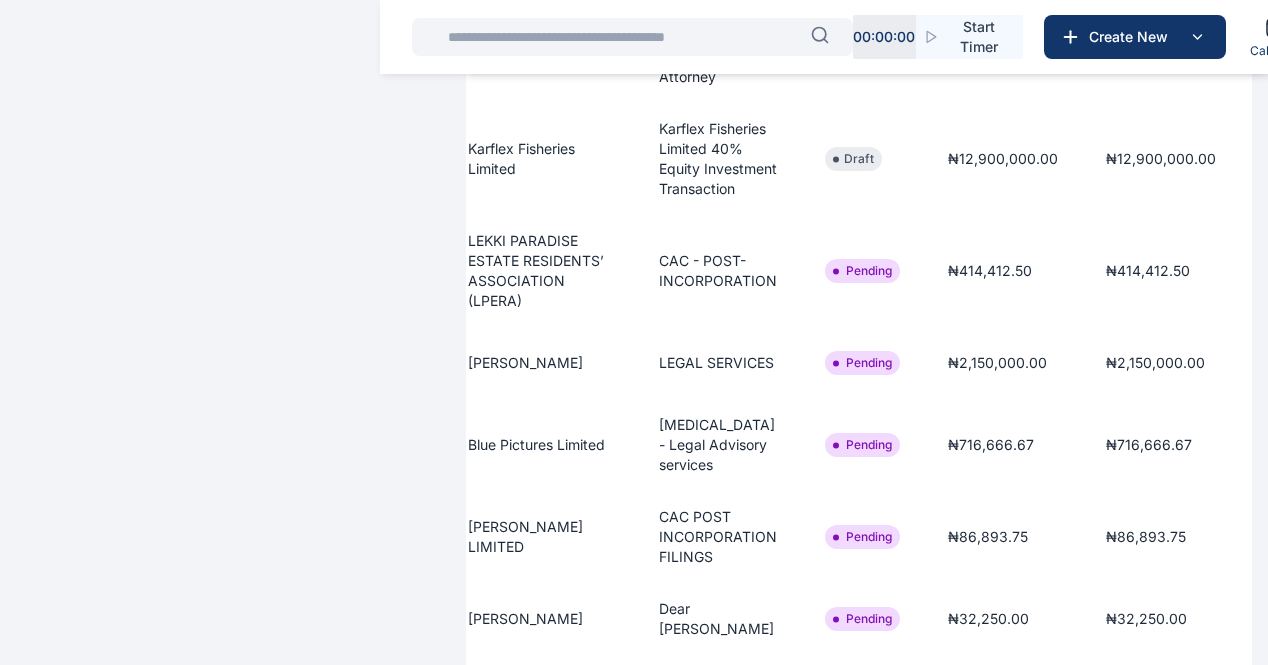 click at bounding box center (1292, 268) 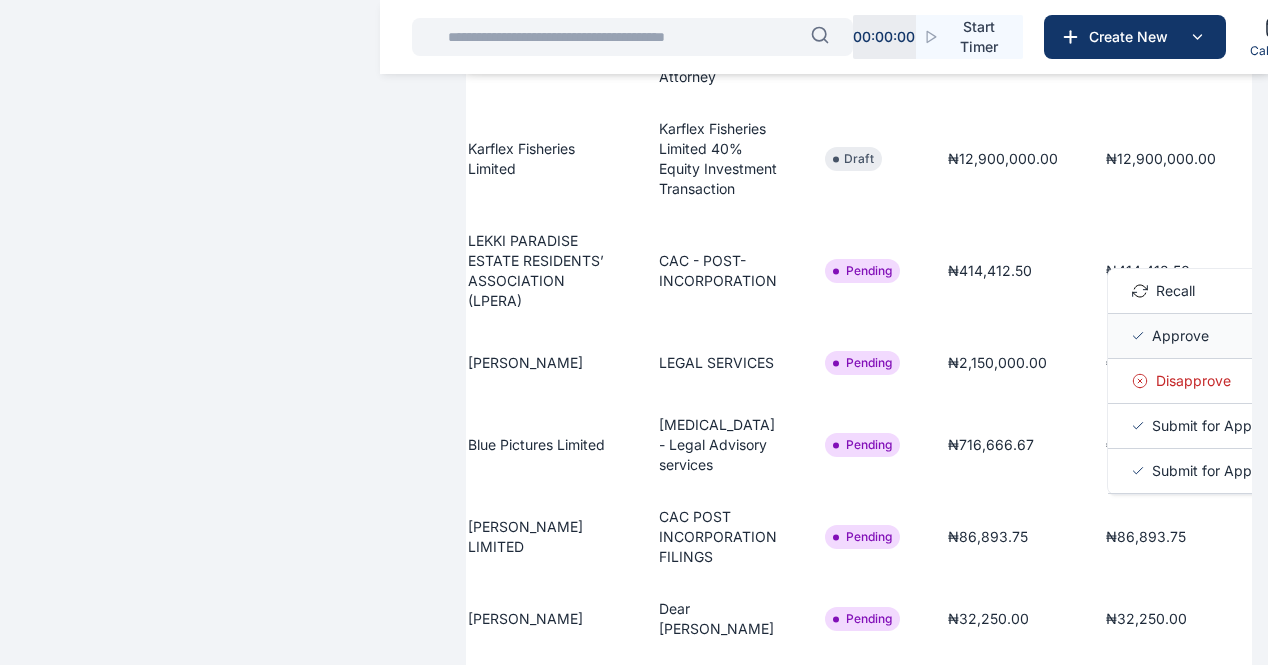 click on "Approve" at bounding box center (1208, 336) 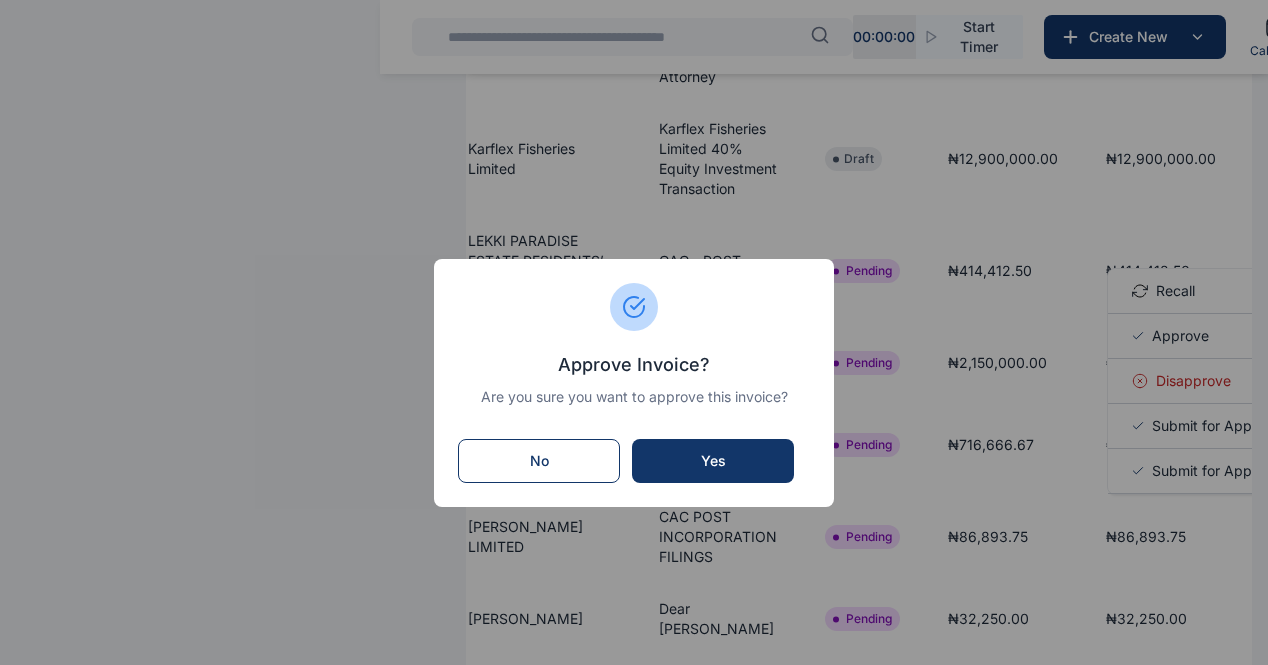 click on "Yes" at bounding box center (713, 461) 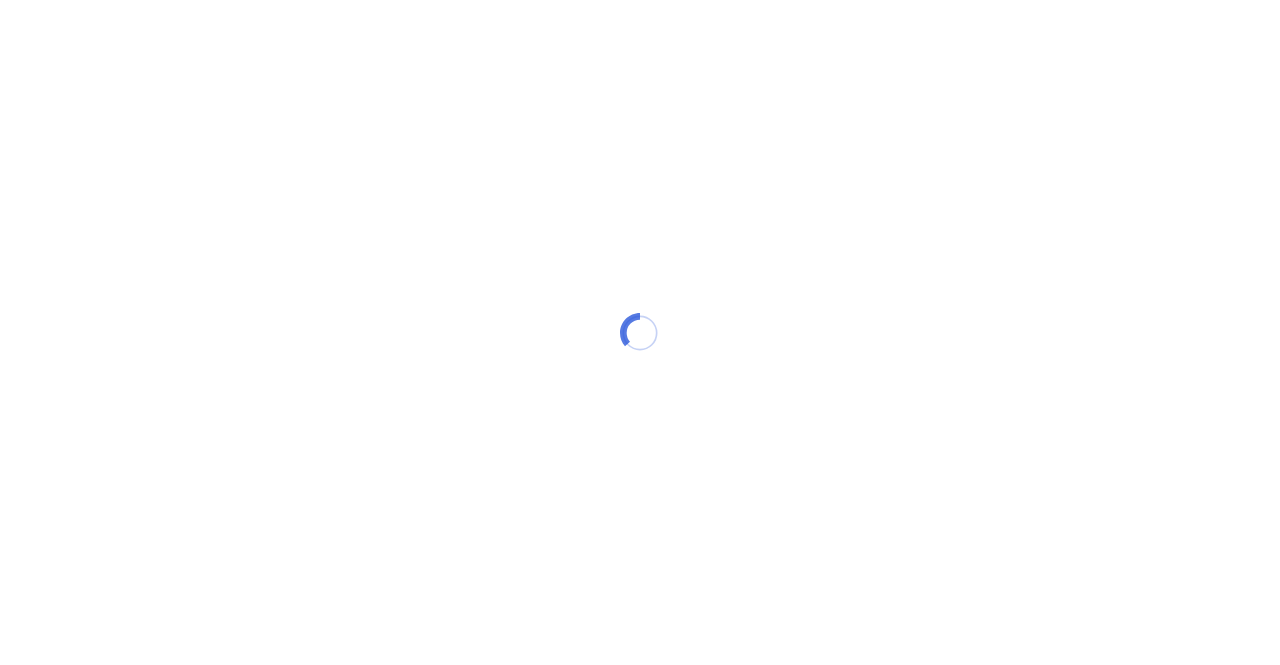 scroll, scrollTop: 0, scrollLeft: 0, axis: both 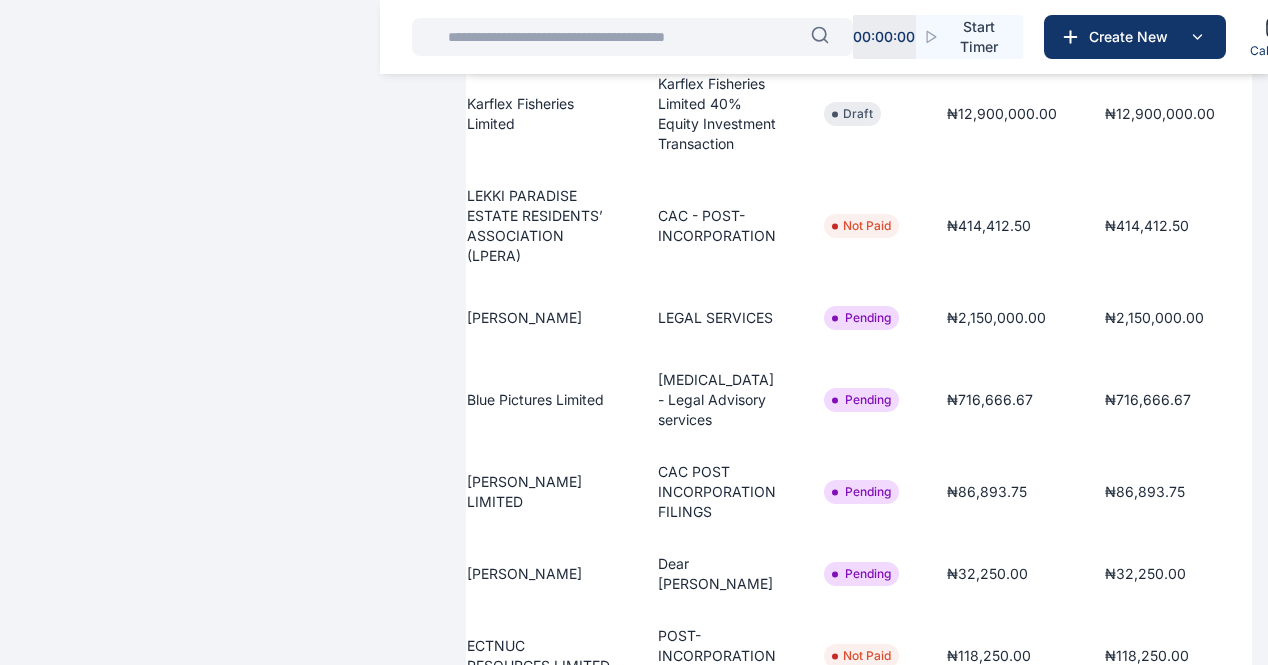click 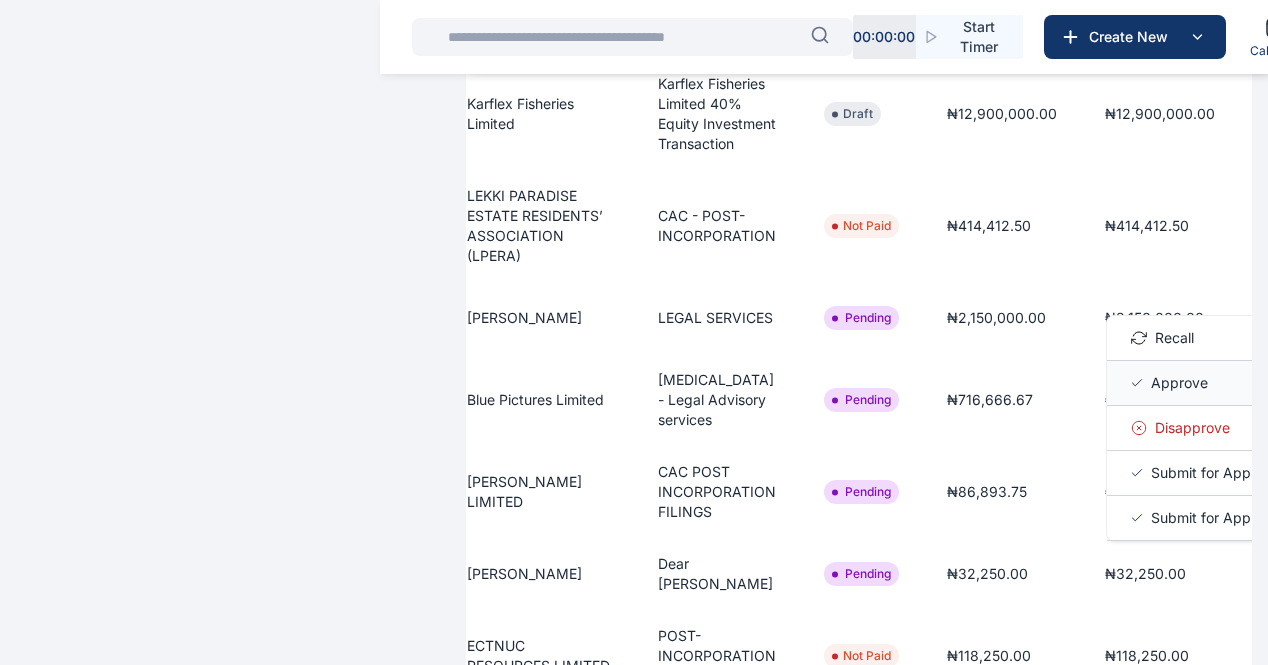 click on "Approve" at bounding box center (1179, 383) 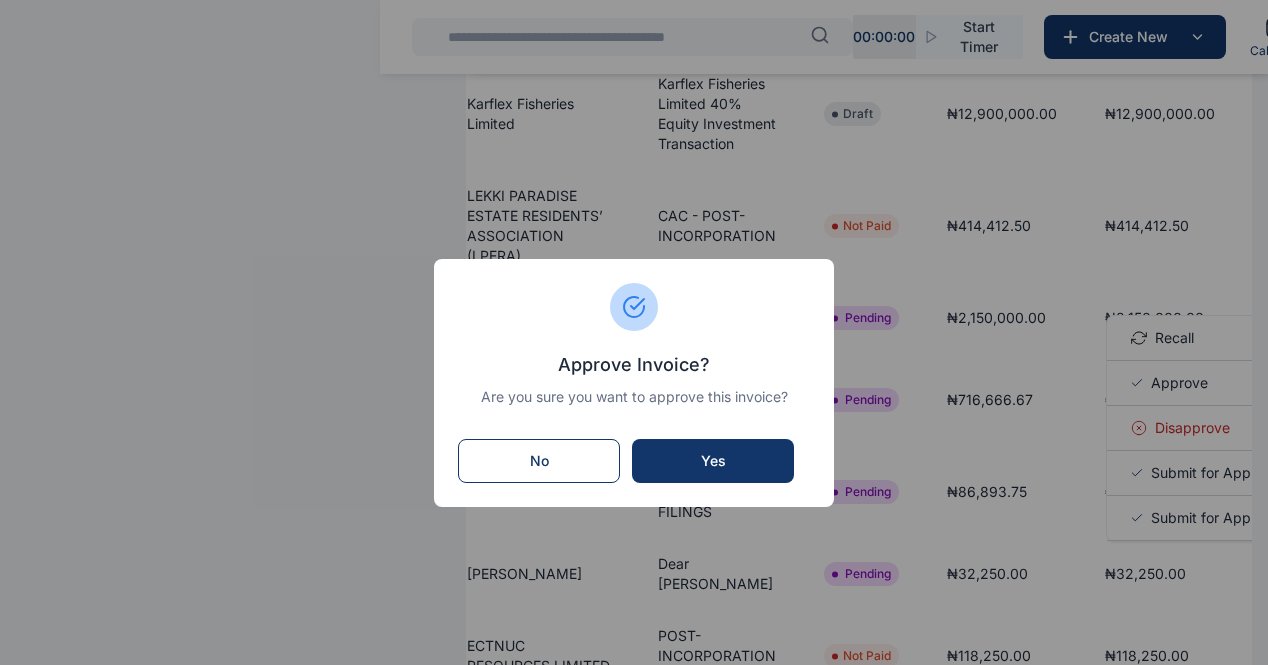 click on "Yes" at bounding box center [713, 461] 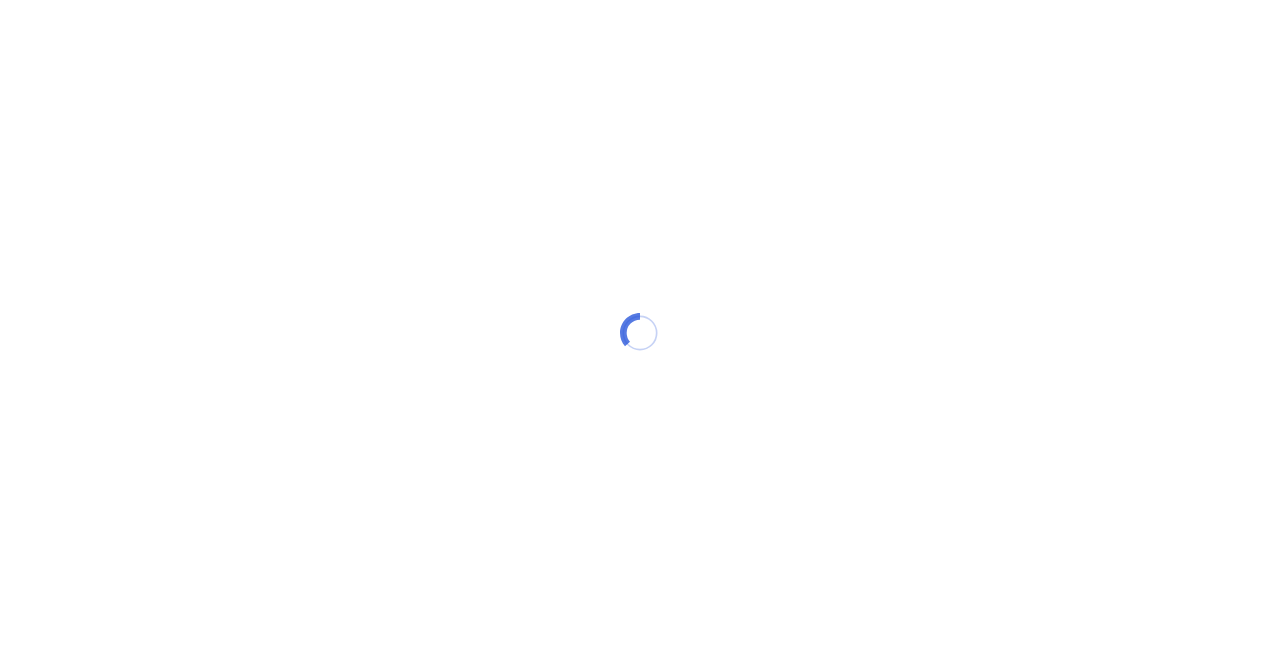 scroll, scrollTop: 0, scrollLeft: 0, axis: both 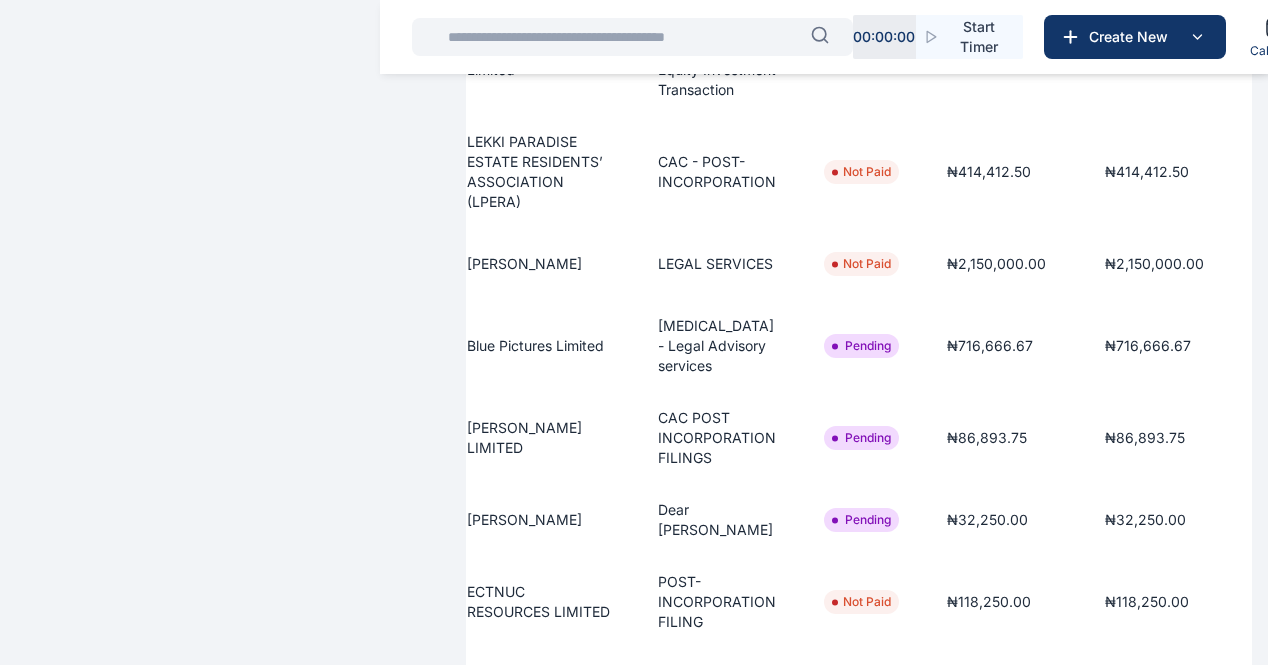 click 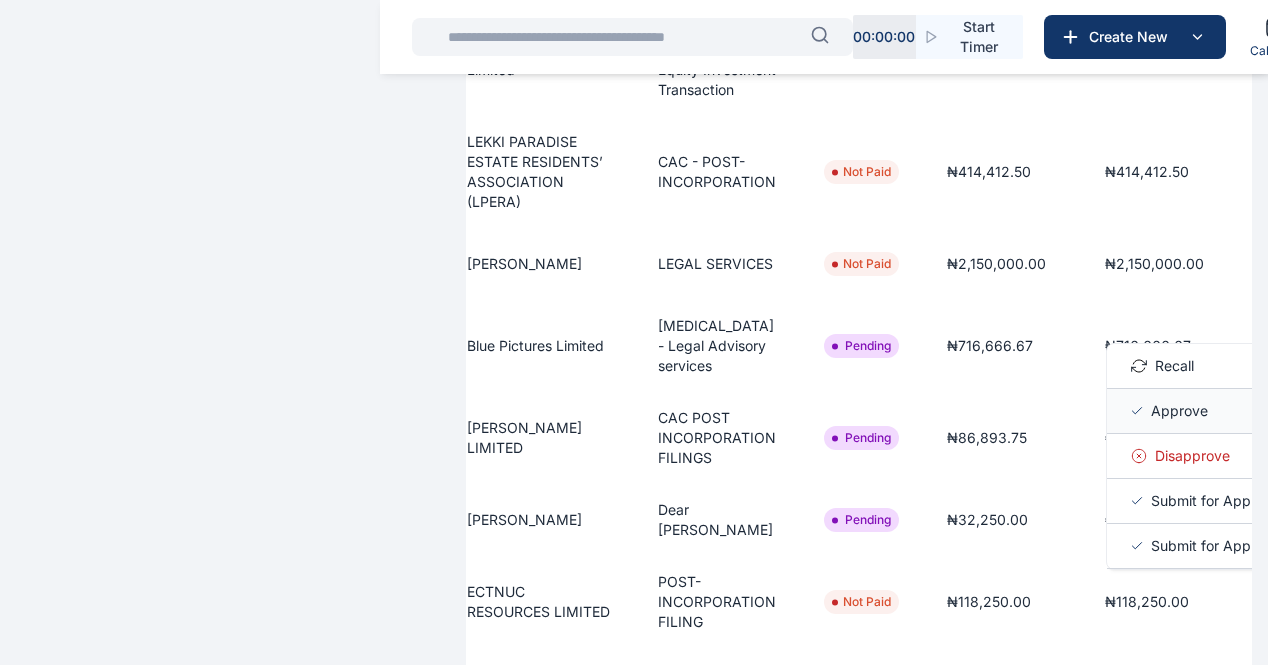 click on "Approve" at bounding box center [1179, 411] 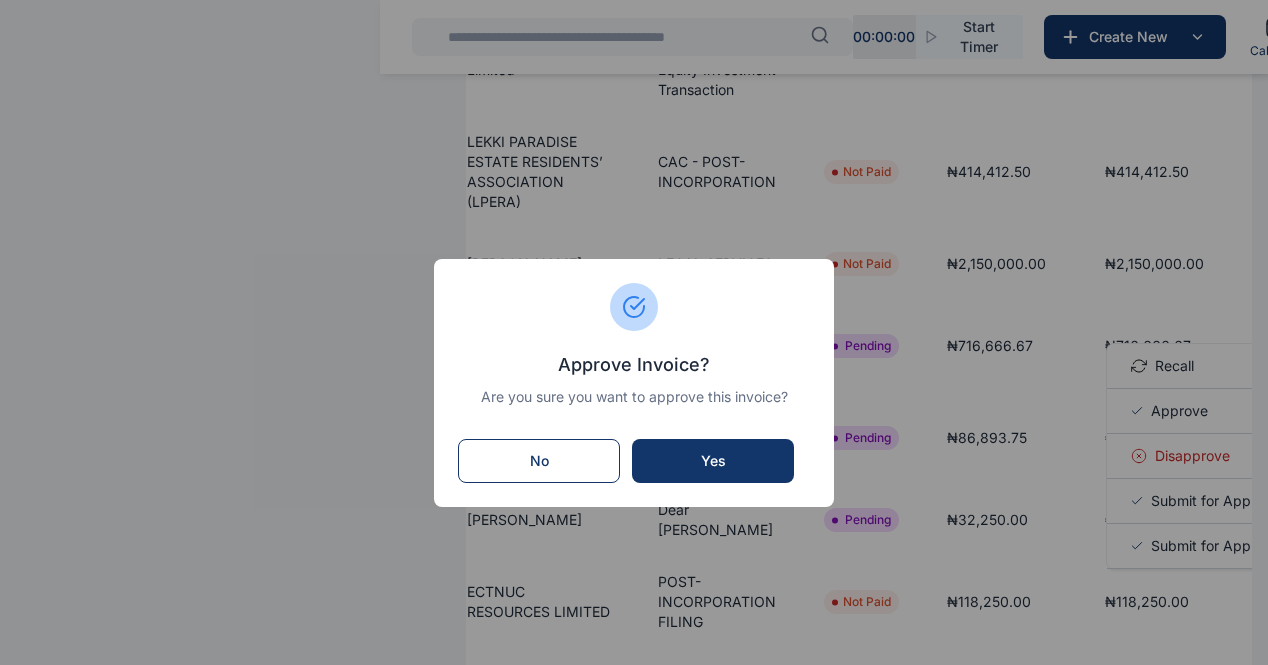click on "Yes" at bounding box center [713, 461] 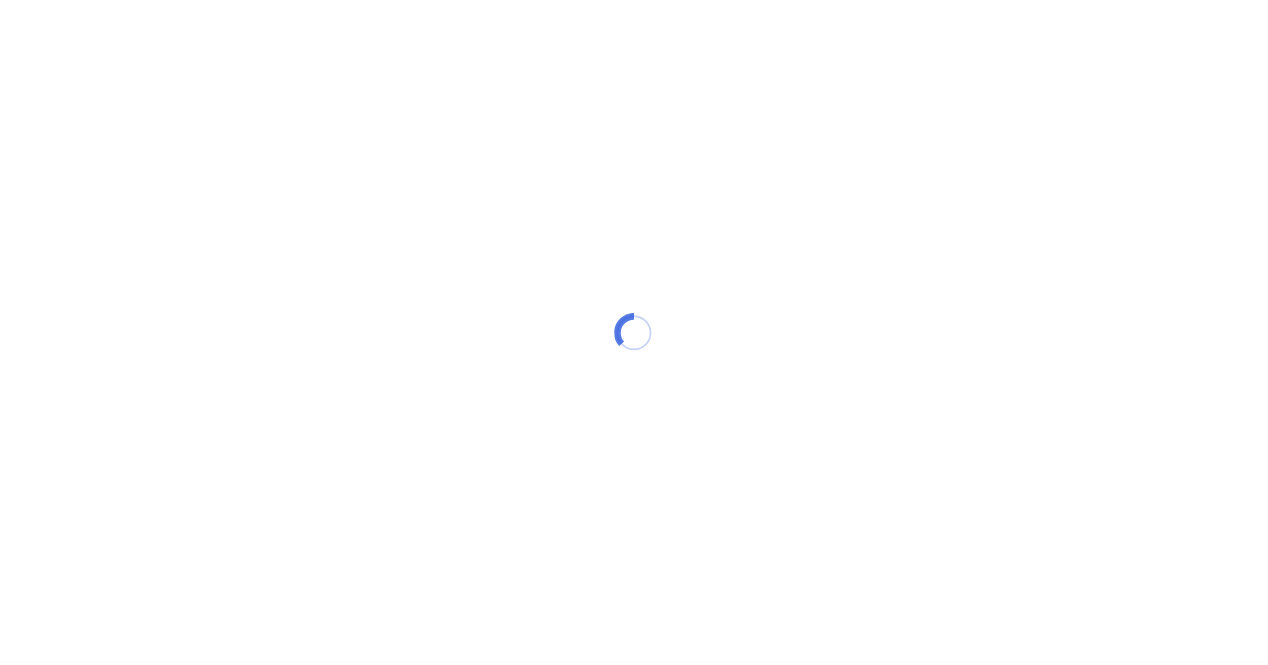 scroll, scrollTop: 0, scrollLeft: 0, axis: both 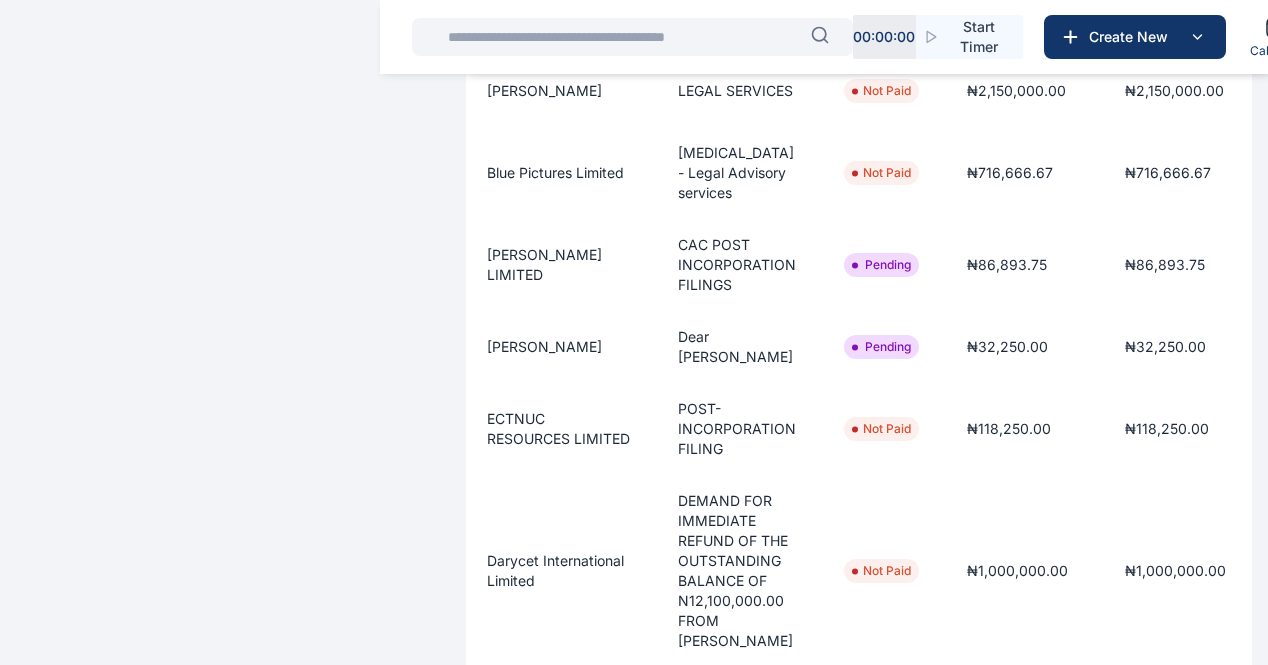 click 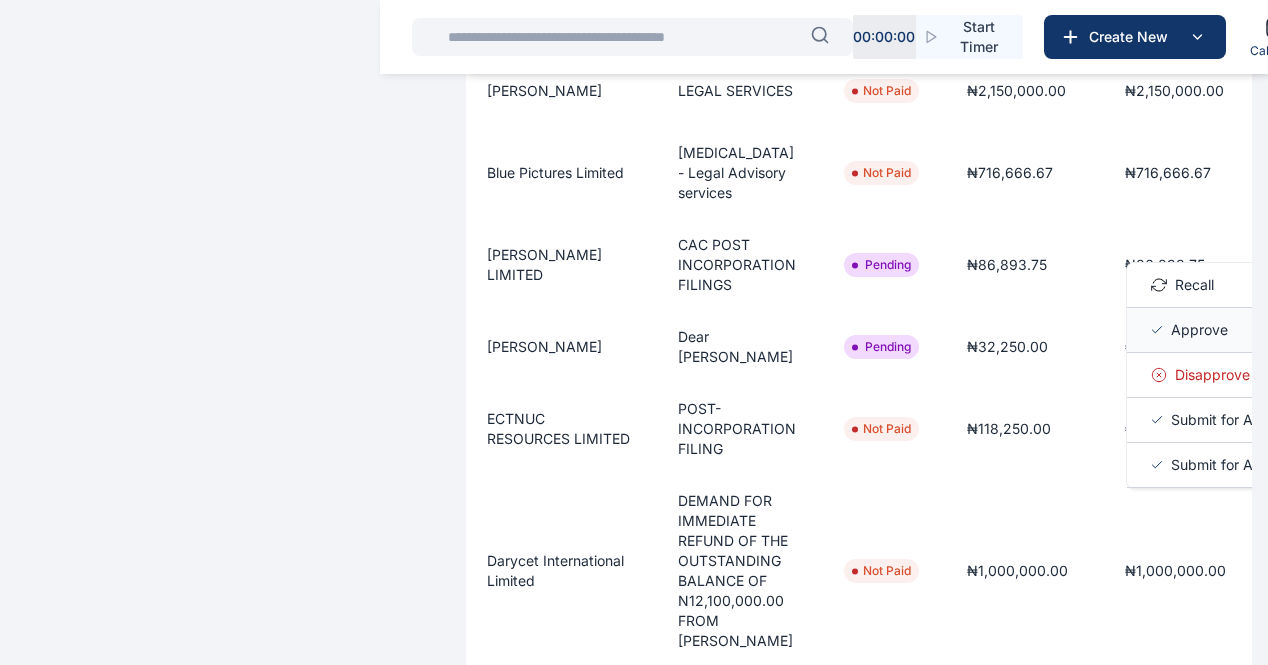 click on "Approve" at bounding box center [1199, 330] 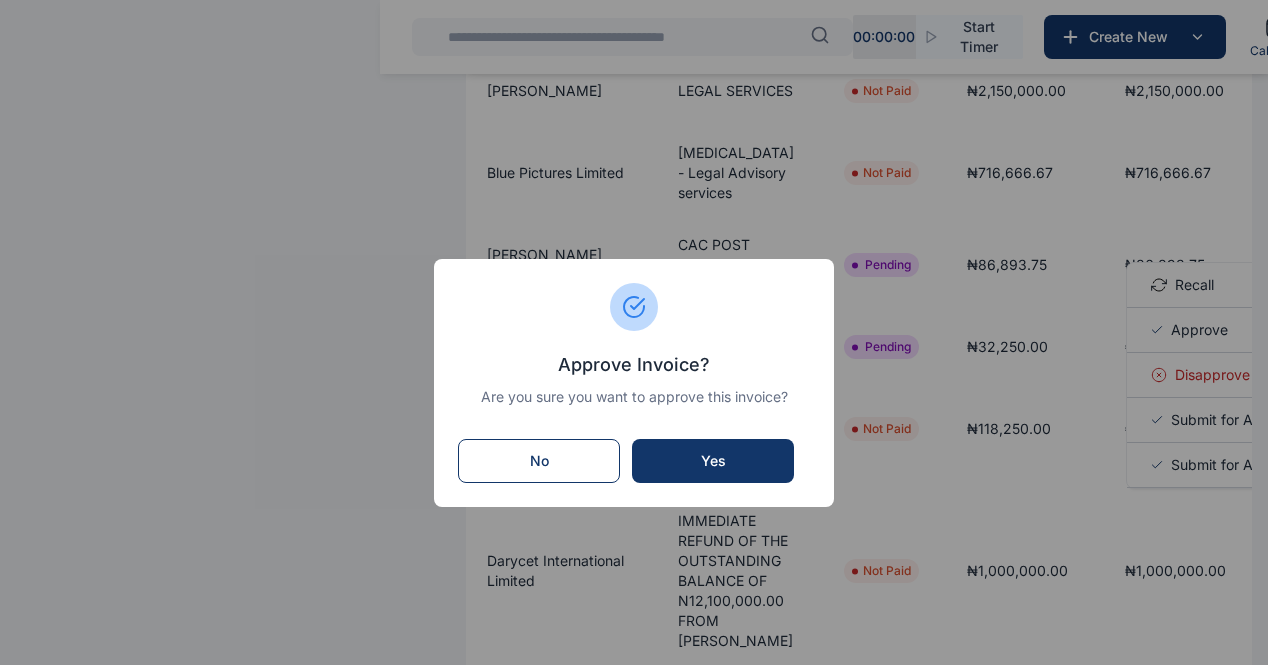 click on "Yes" at bounding box center [713, 461] 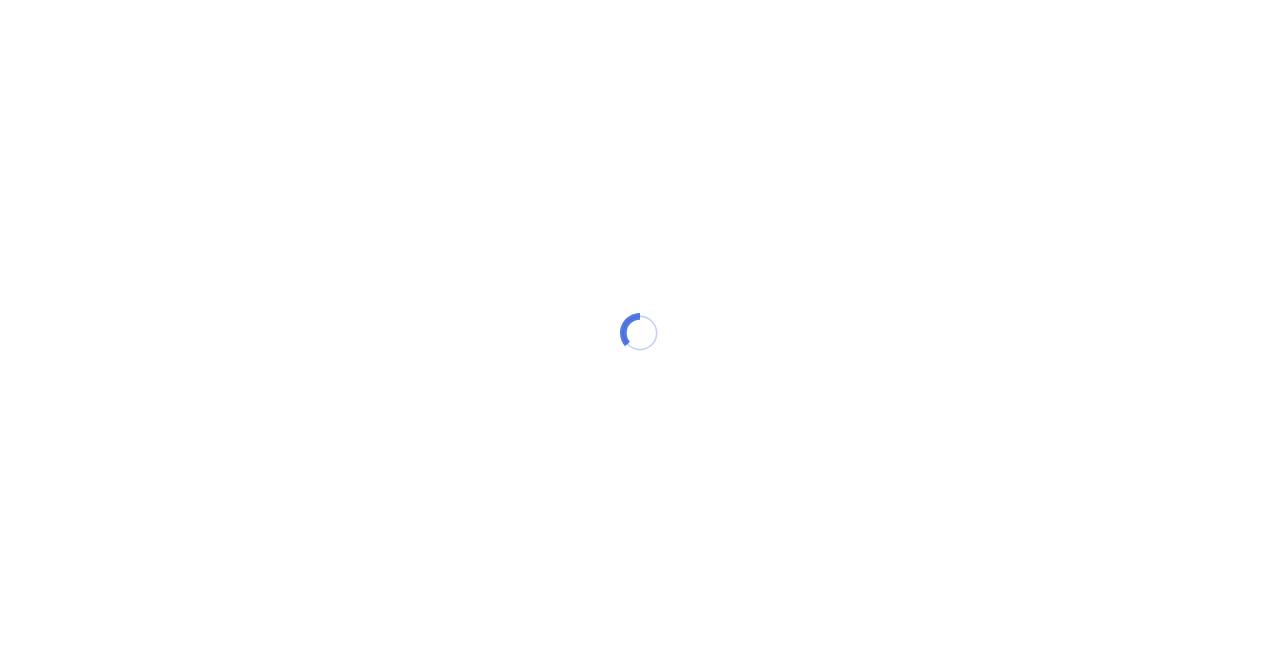 scroll, scrollTop: 0, scrollLeft: 0, axis: both 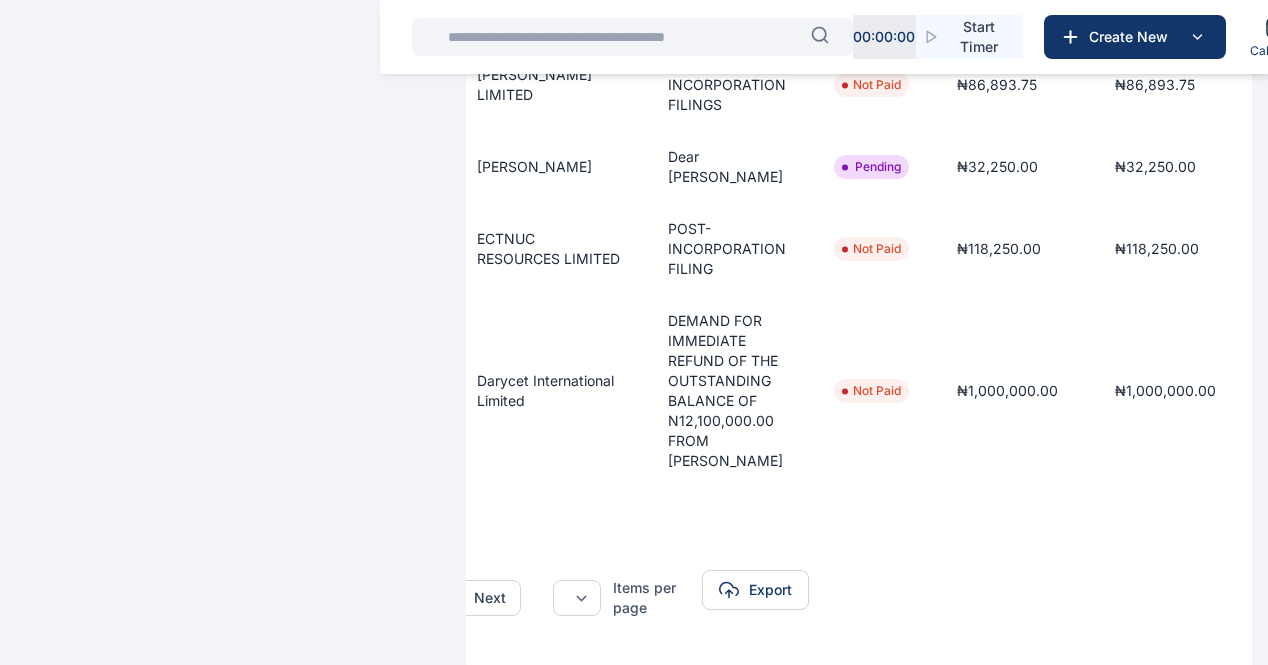 click 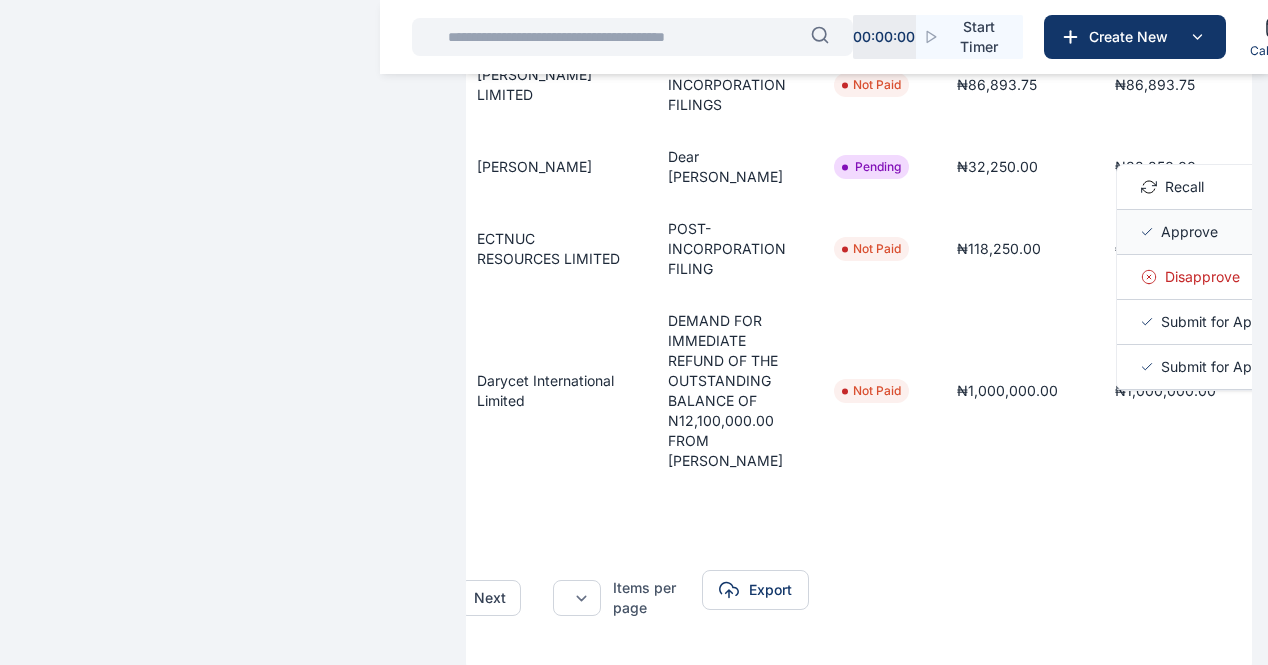 click on "Approve" at bounding box center [1189, 232] 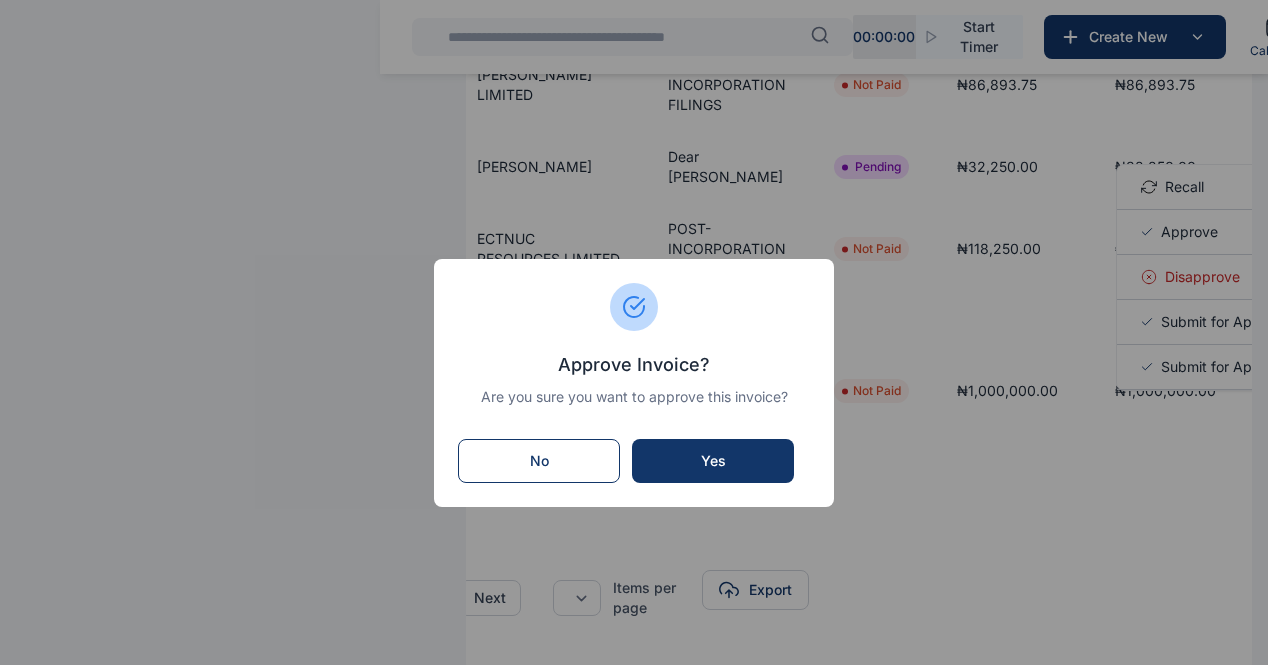 click on "Yes" at bounding box center [713, 461] 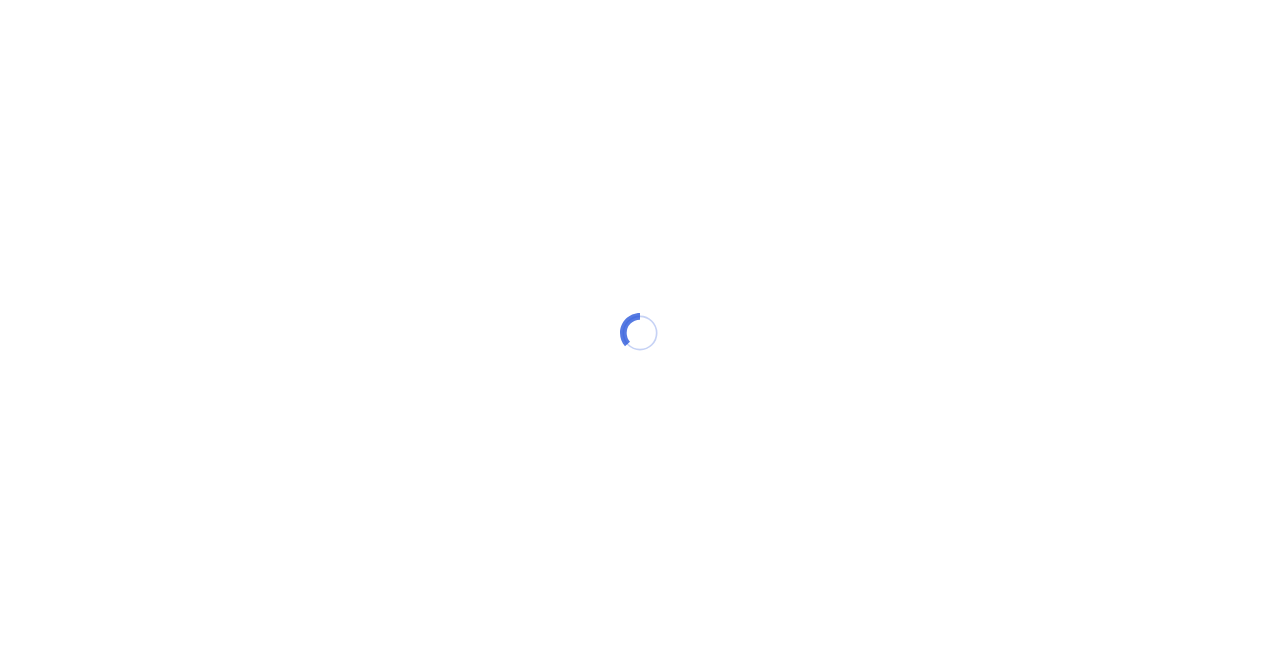 scroll, scrollTop: 0, scrollLeft: 0, axis: both 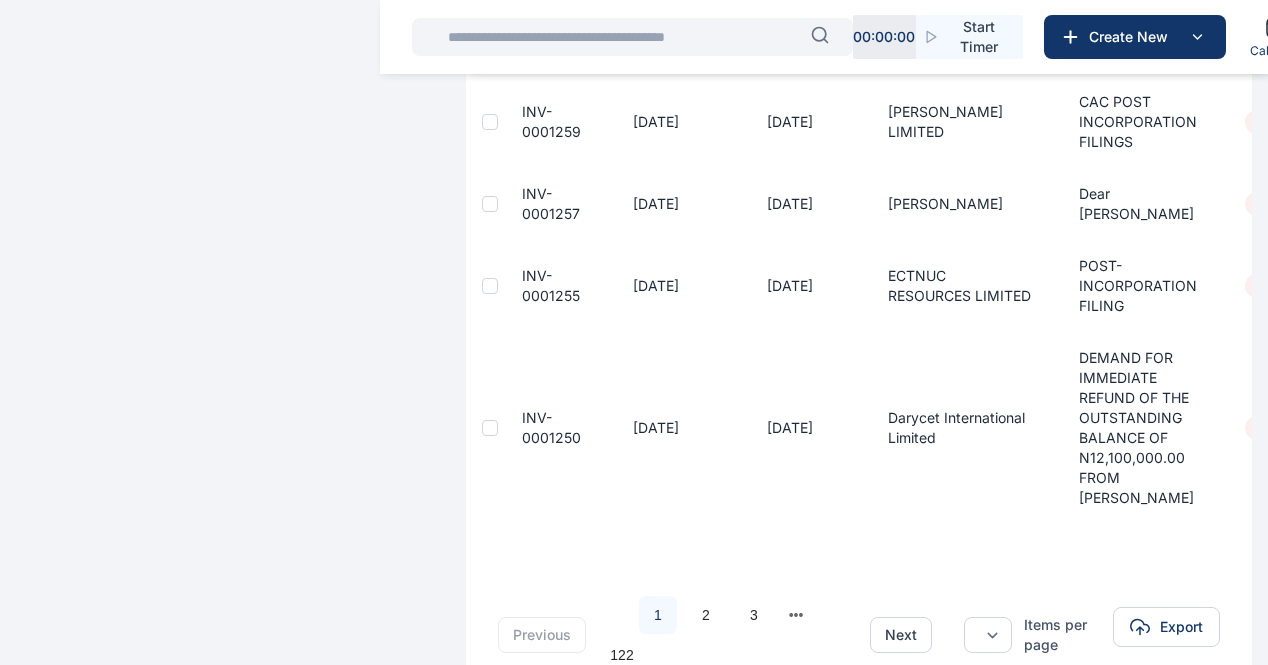 click on "E I" at bounding box center (0, 0) 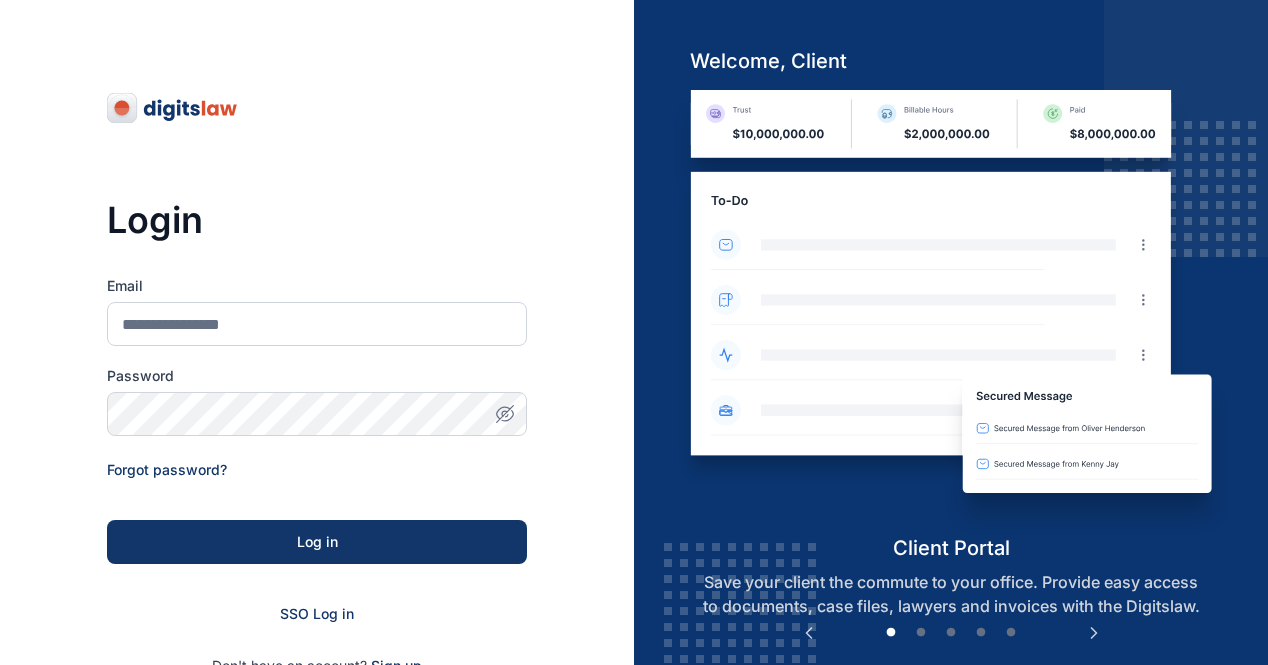 scroll, scrollTop: 0, scrollLeft: 0, axis: both 